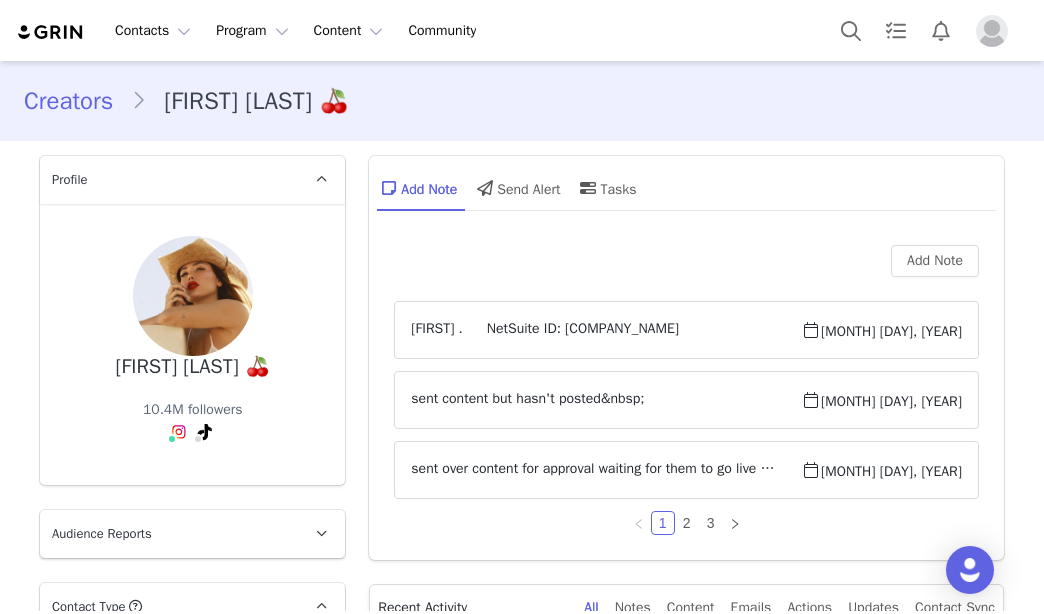 scroll, scrollTop: 0, scrollLeft: 0, axis: both 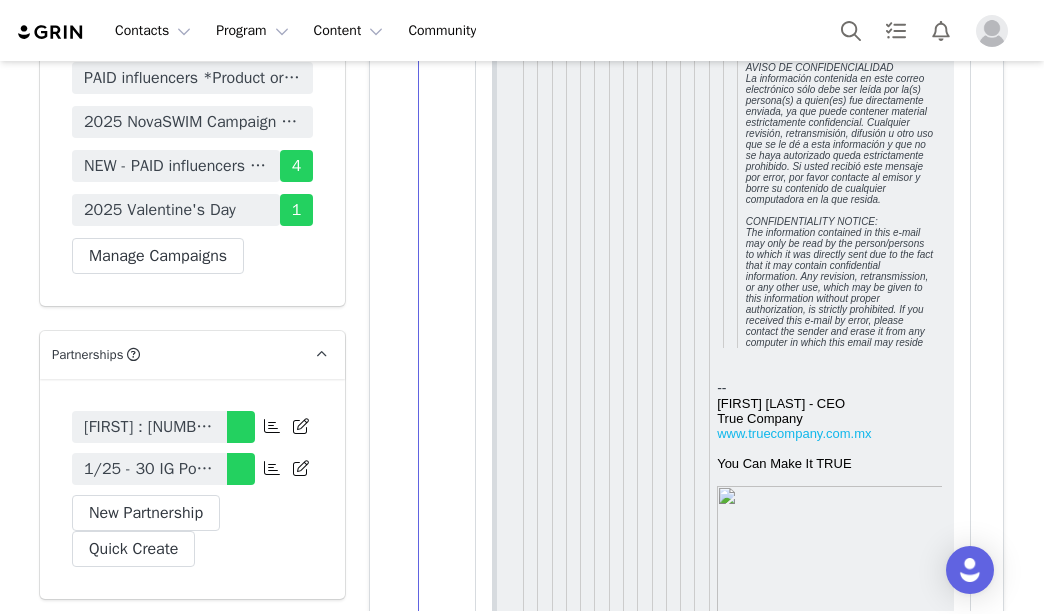 click on "1/25 - 30 IG Posts, 10 IG Reels, 2 IG Stories (3 frames), 5 TikTok's, Tag in Bio, Pinned Post, HR, Pinned TT, TT Playlist" at bounding box center (149, 469) 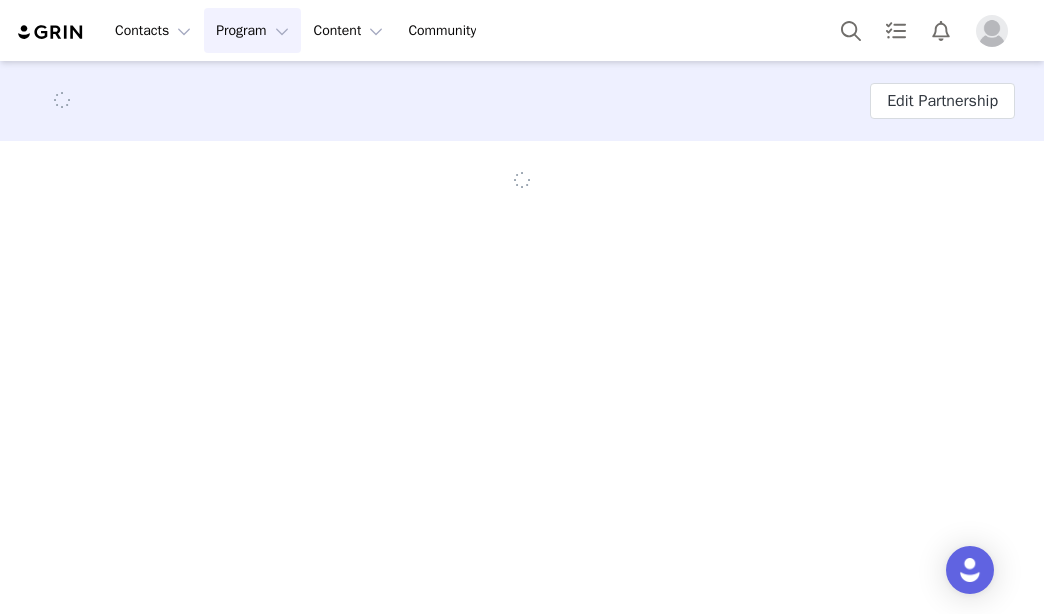 scroll, scrollTop: 0, scrollLeft: 0, axis: both 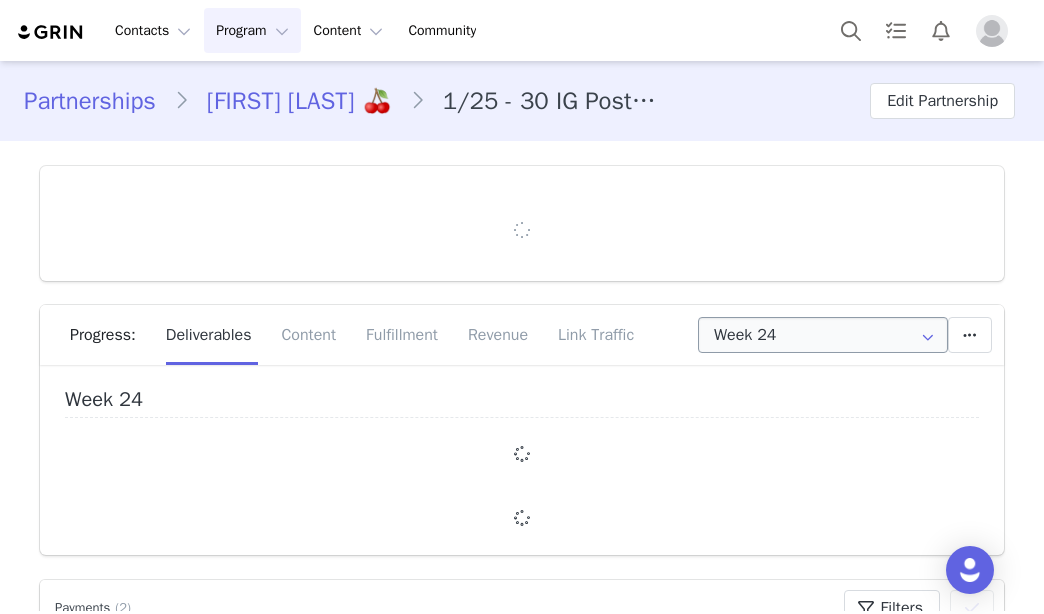 type on "+52 (Mexico)" 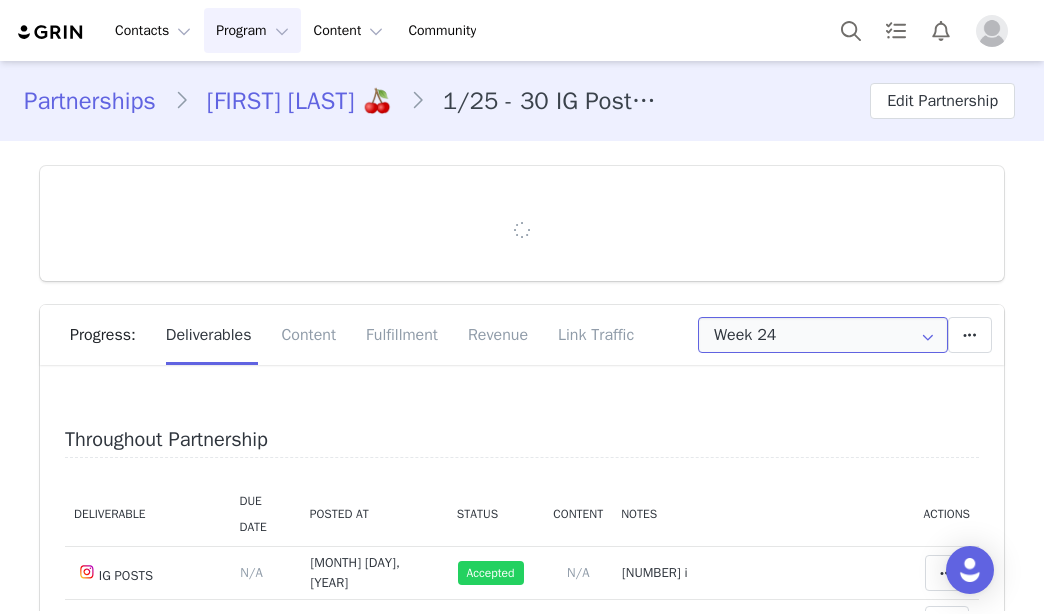 click on "Week 24" at bounding box center (823, 335) 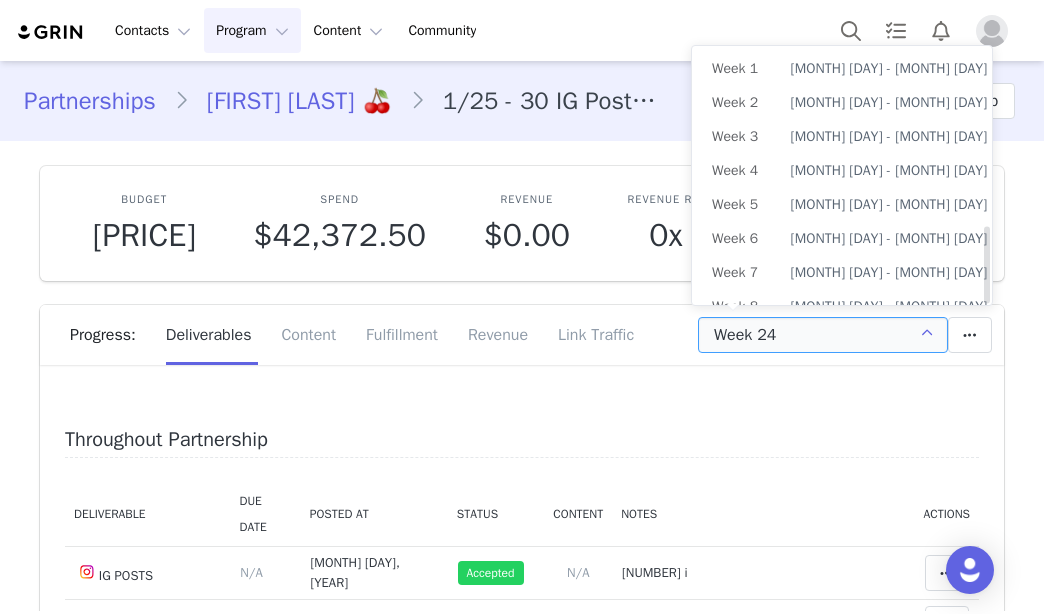 scroll, scrollTop: 603, scrollLeft: 0, axis: vertical 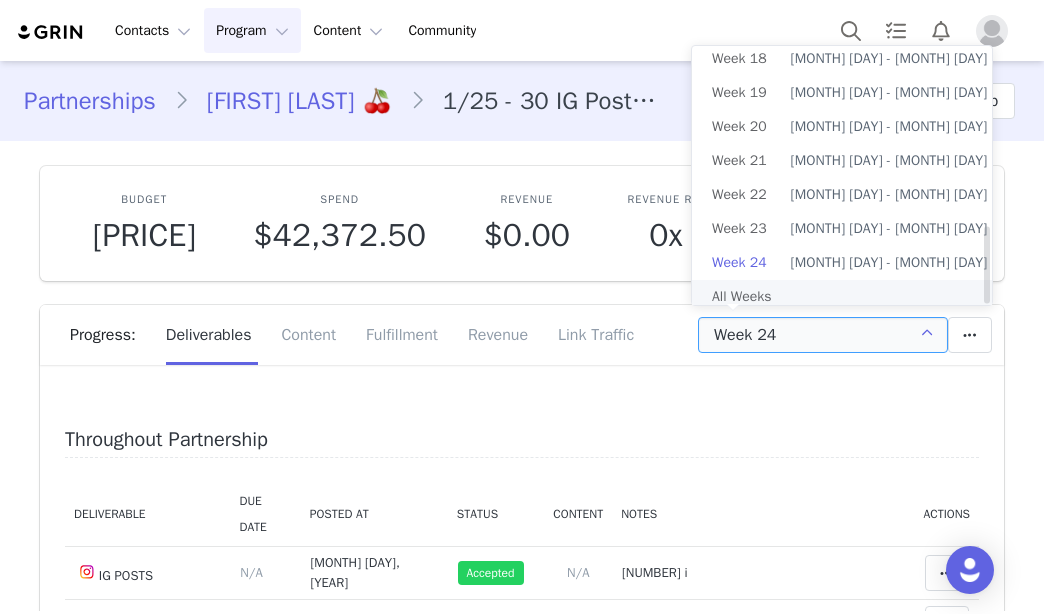 click on "All Weeks" at bounding box center [849, 297] 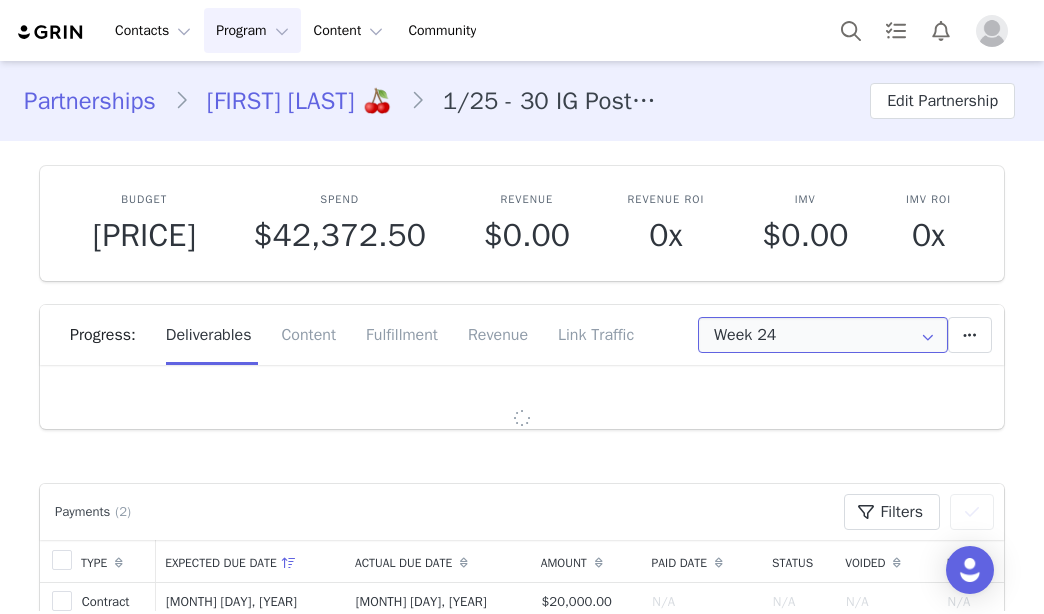 type on "All" 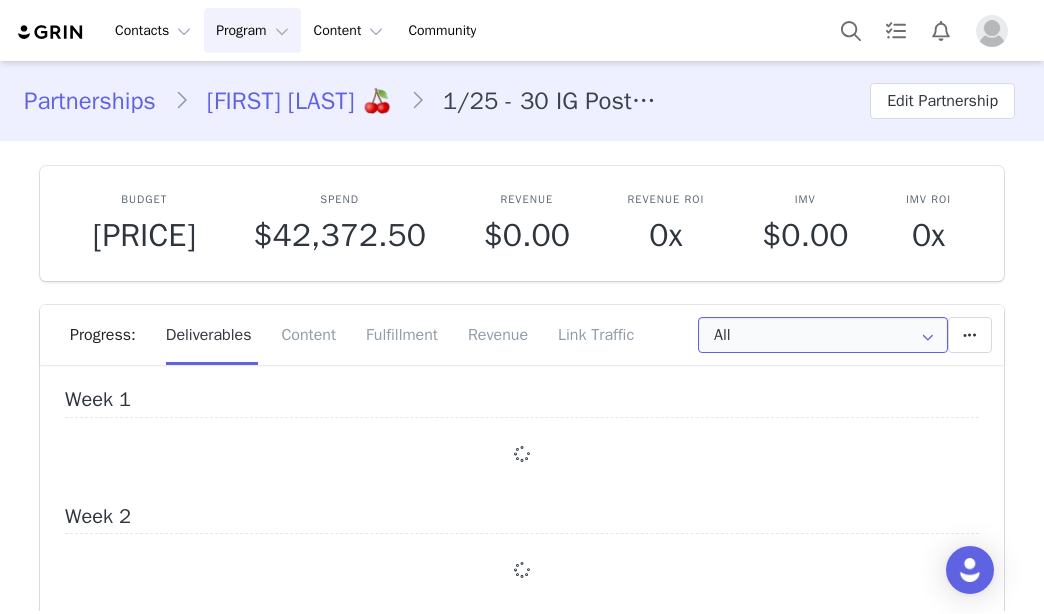 scroll, scrollTop: 603, scrollLeft: 0, axis: vertical 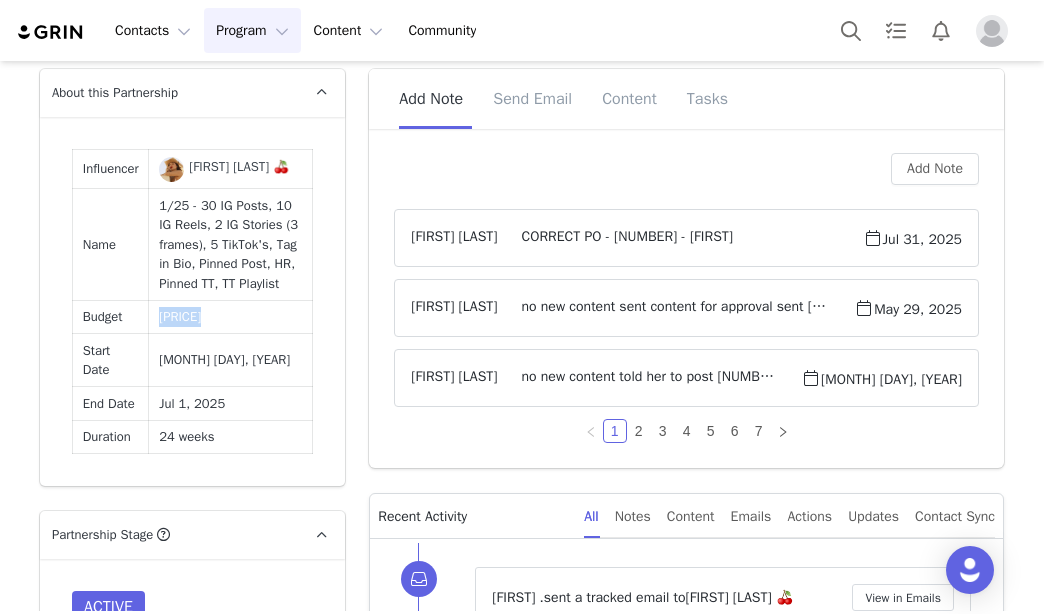drag, startPoint x: 155, startPoint y: 327, endPoint x: 202, endPoint y: 332, distance: 47.26521 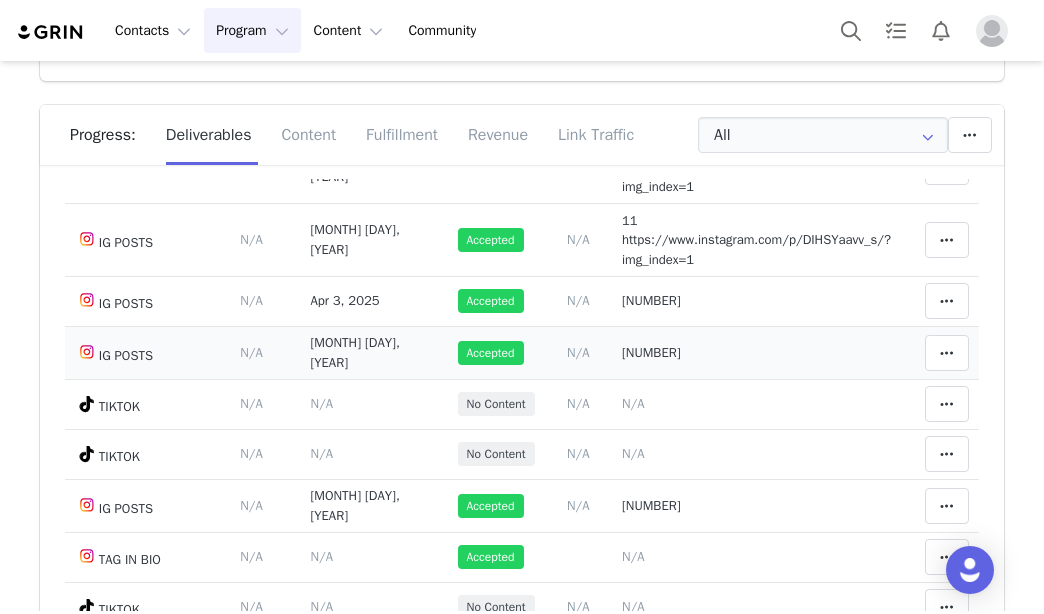 scroll, scrollTop: 300, scrollLeft: 0, axis: vertical 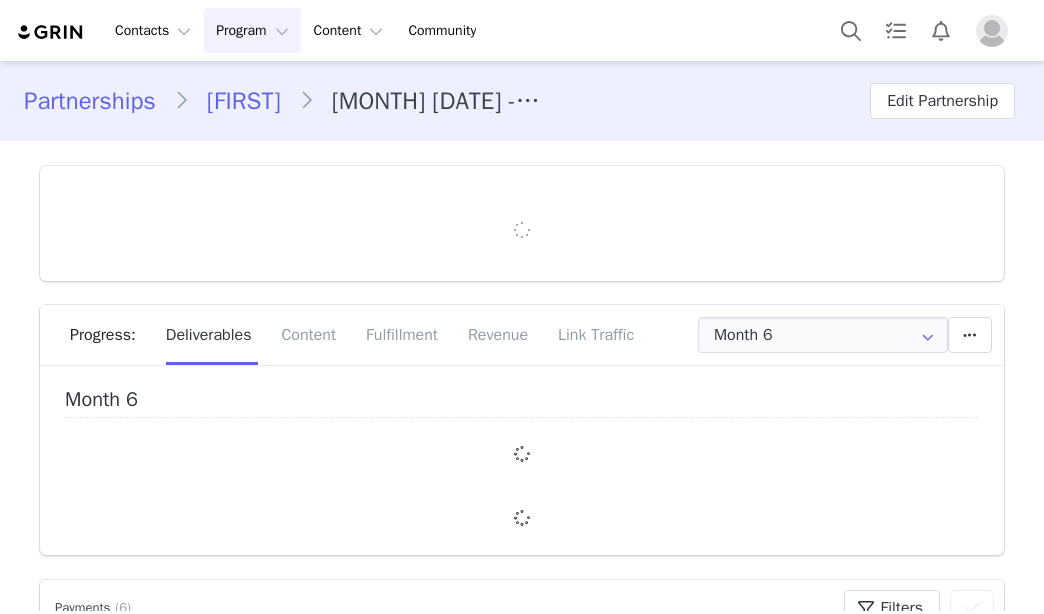 type on "+1 (United States)" 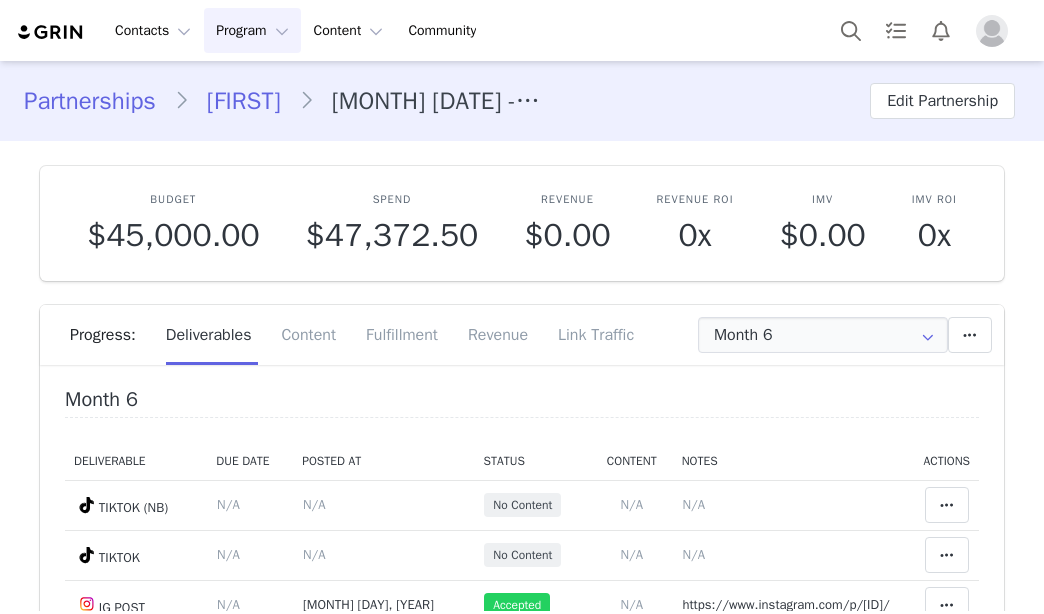 scroll, scrollTop: 0, scrollLeft: 0, axis: both 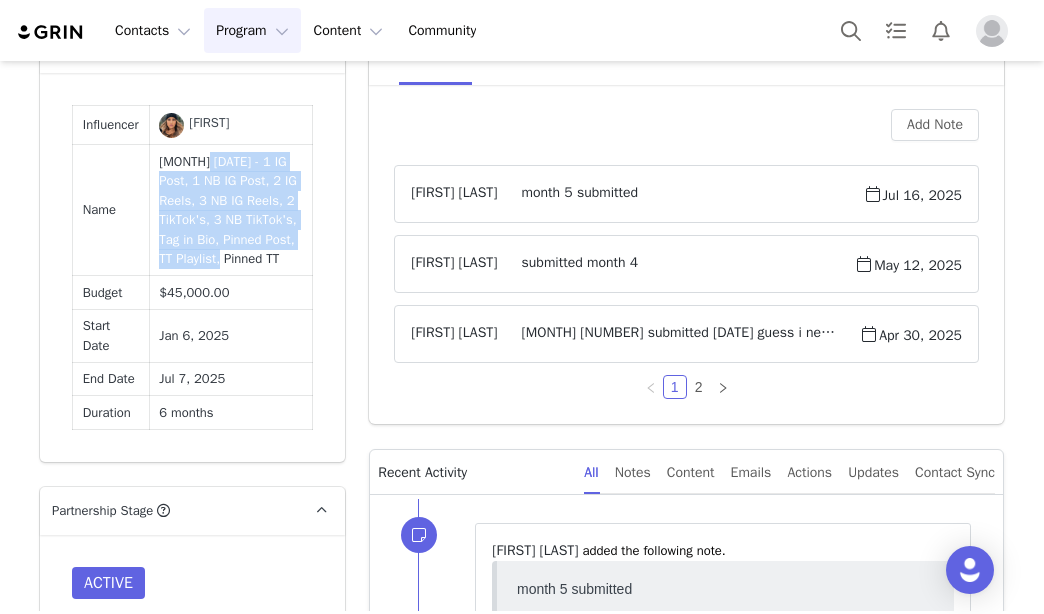 drag, startPoint x: 197, startPoint y: 153, endPoint x: 236, endPoint y: 220, distance: 77.52419 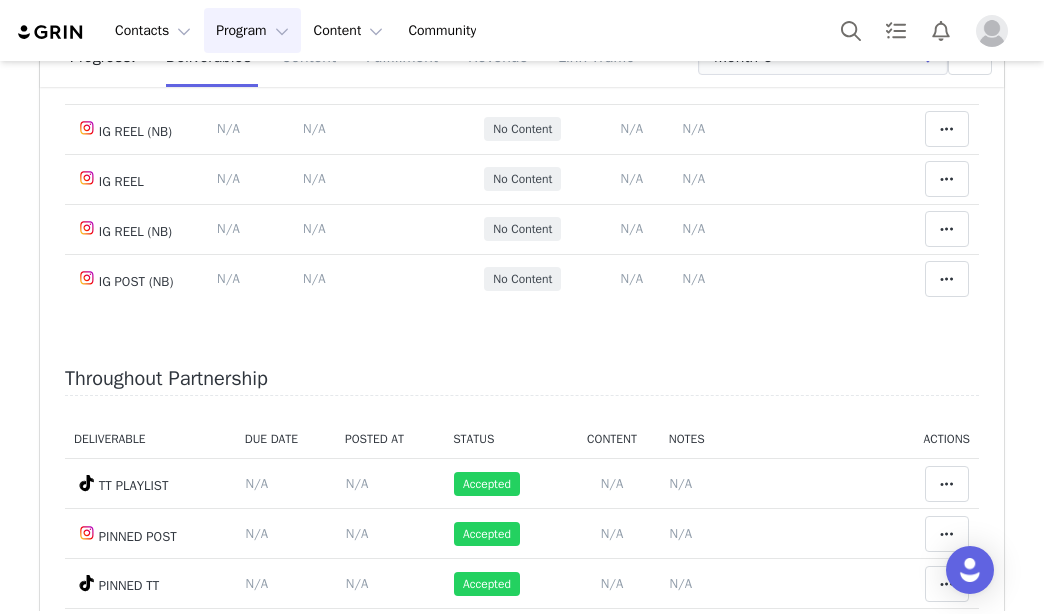 scroll, scrollTop: 0, scrollLeft: 0, axis: both 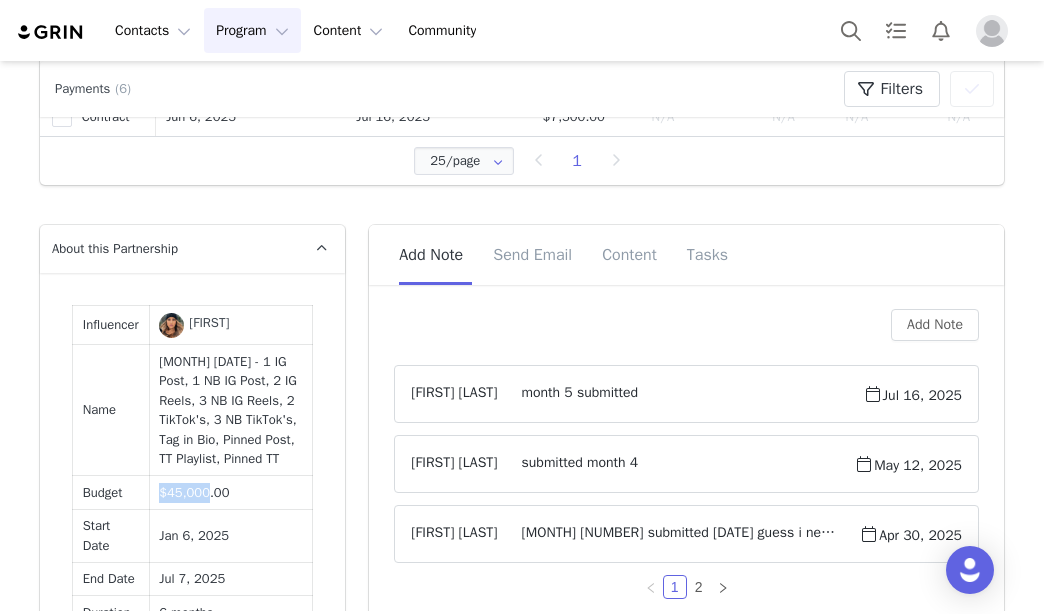 drag, startPoint x: 200, startPoint y: 484, endPoint x: 156, endPoint y: 483, distance: 44.011364 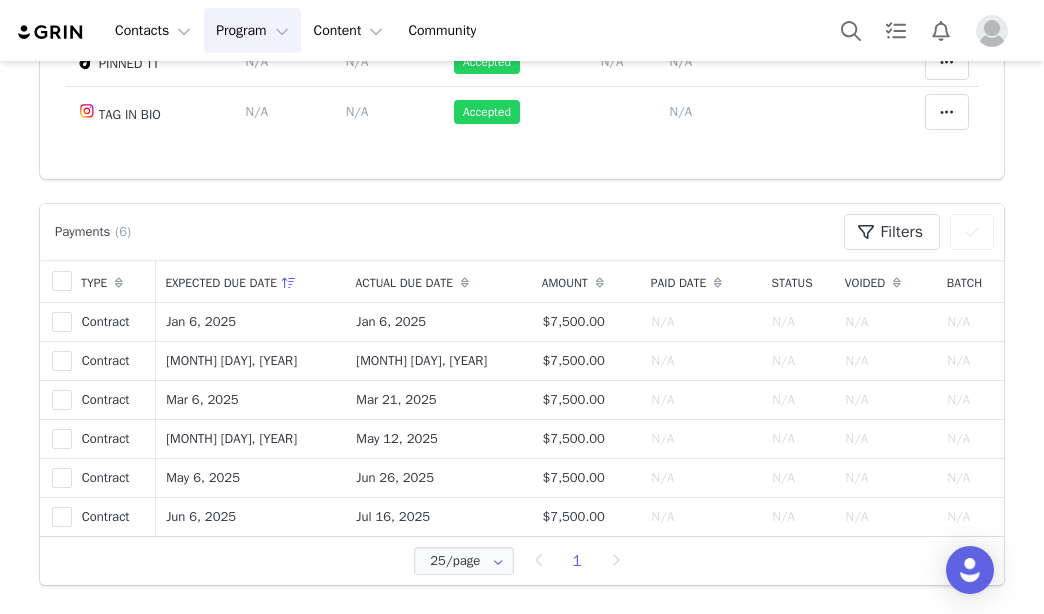 scroll, scrollTop: 900, scrollLeft: 0, axis: vertical 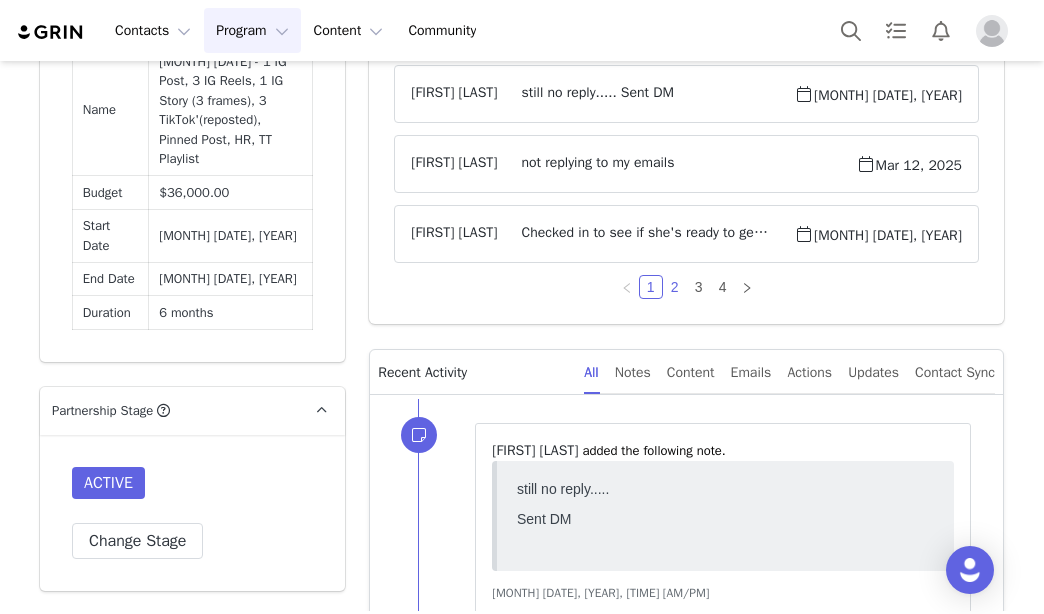 click on "2" at bounding box center (675, 287) 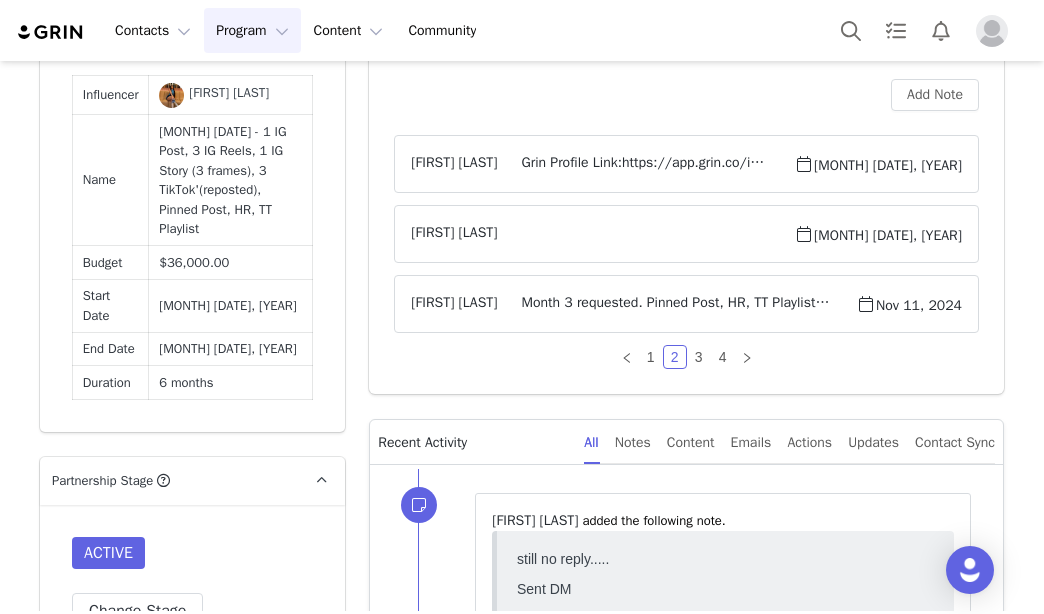 scroll, scrollTop: 1400, scrollLeft: 0, axis: vertical 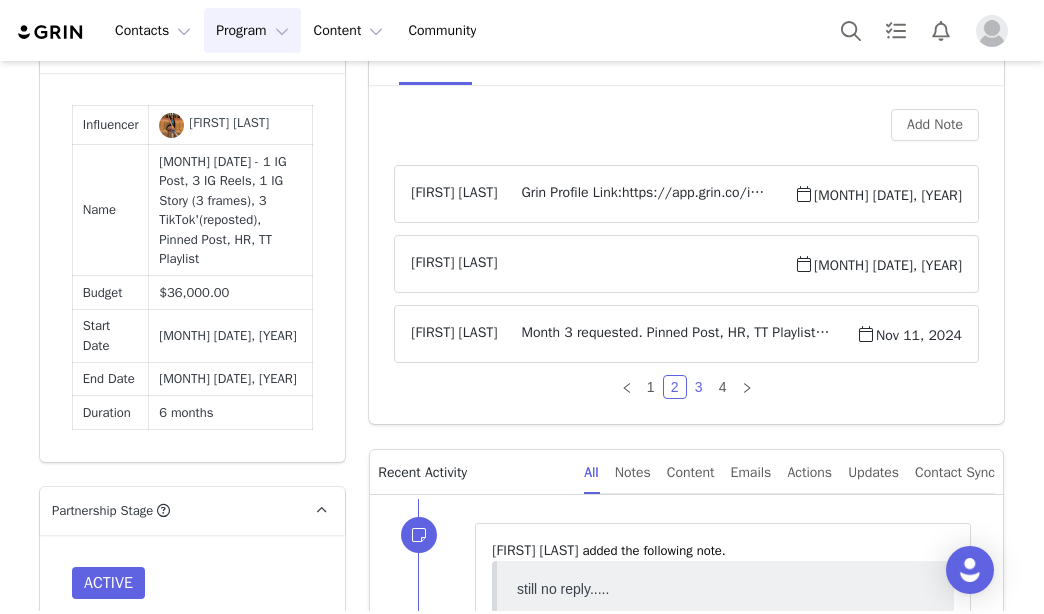 click on "3" at bounding box center [699, 387] 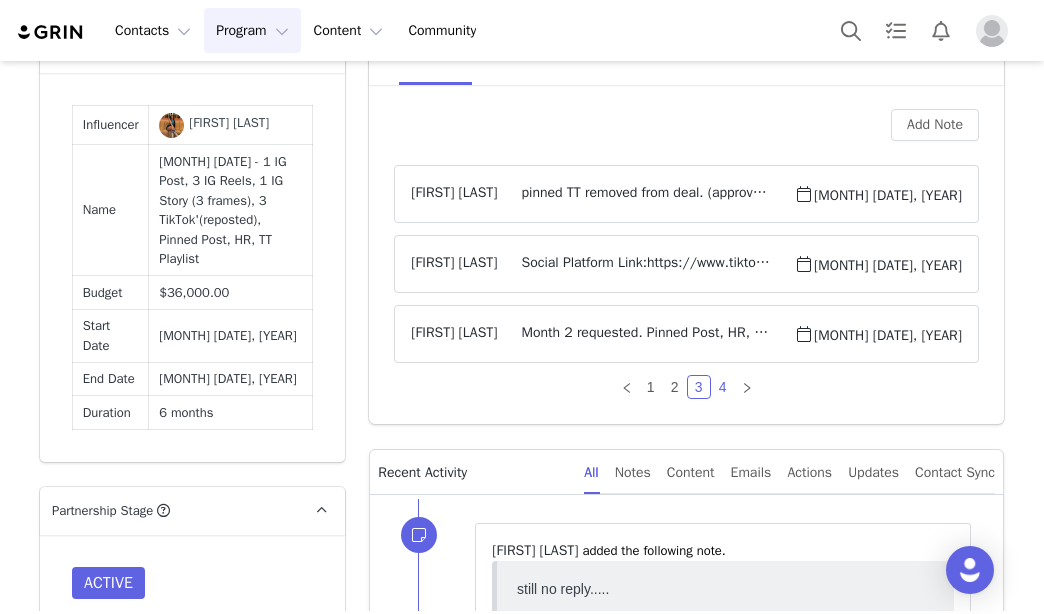 click on "4" at bounding box center [723, 387] 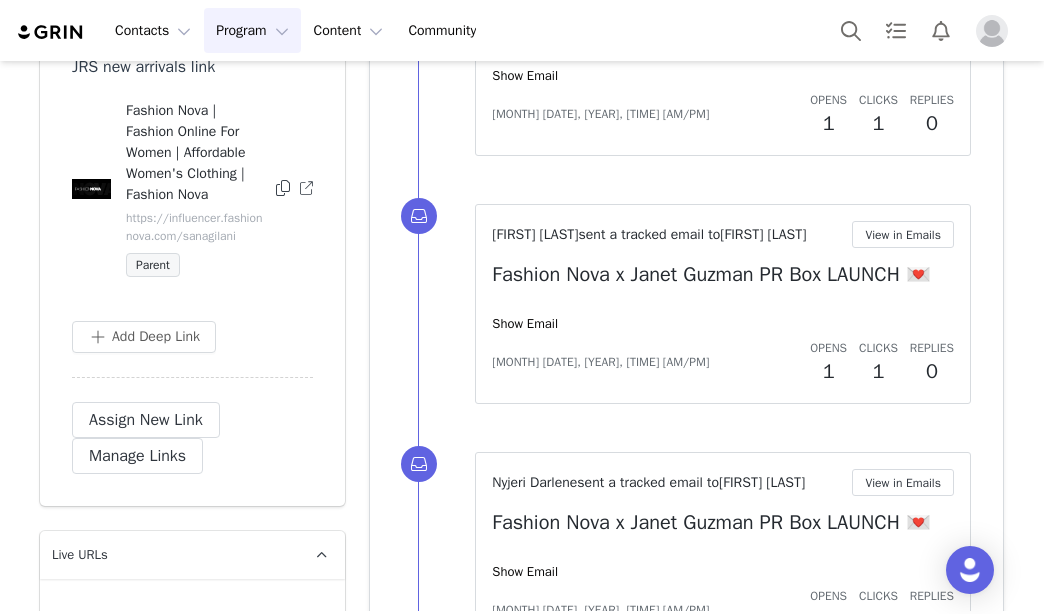 scroll, scrollTop: 2900, scrollLeft: 0, axis: vertical 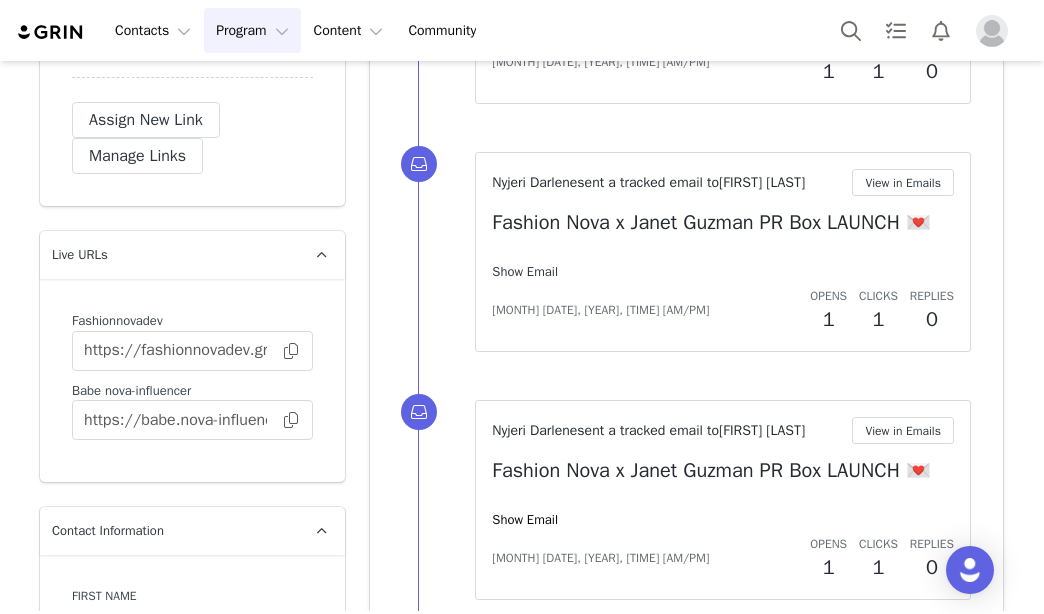 click on "Show Email" at bounding box center [525, 271] 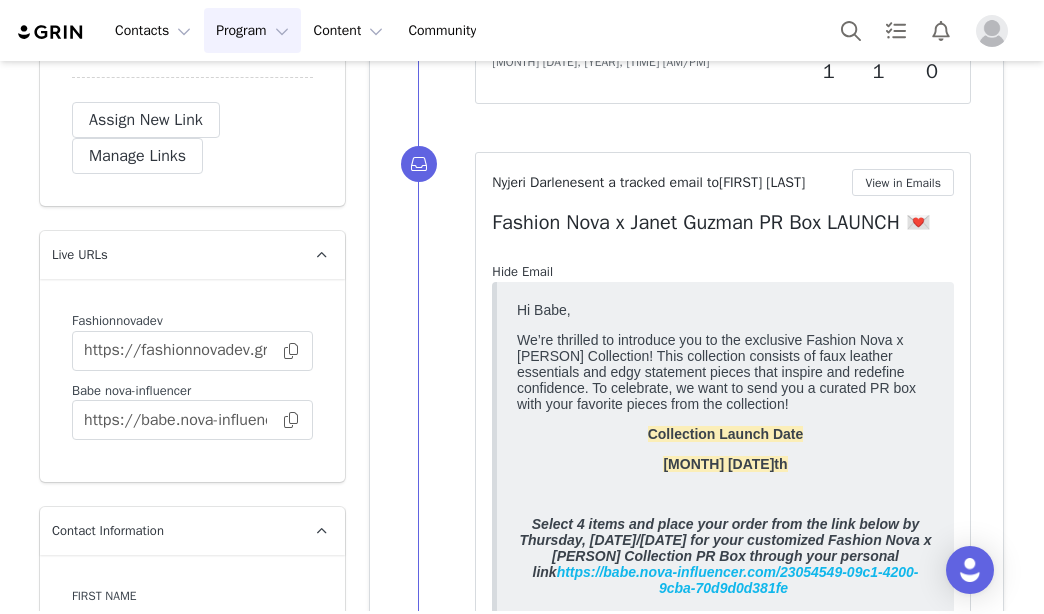 scroll, scrollTop: 0, scrollLeft: 0, axis: both 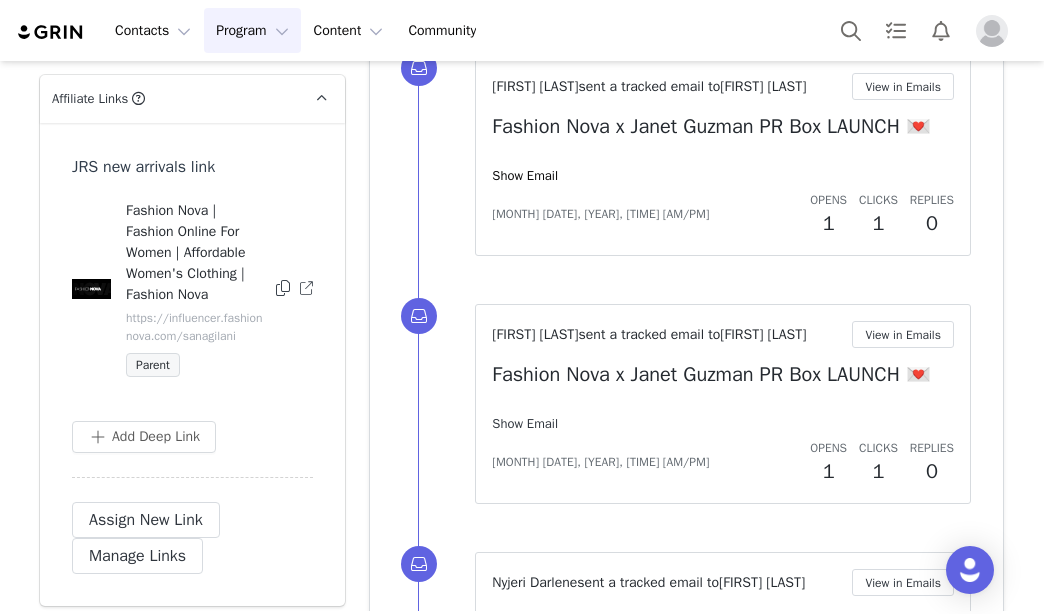 click on "Show Email" at bounding box center [525, 423] 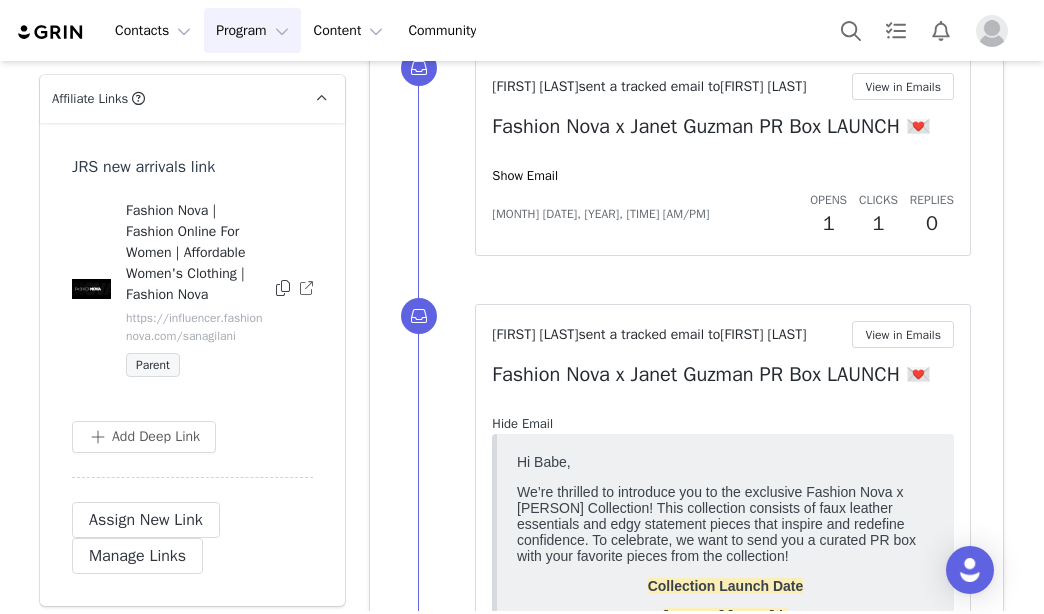 scroll, scrollTop: 0, scrollLeft: 0, axis: both 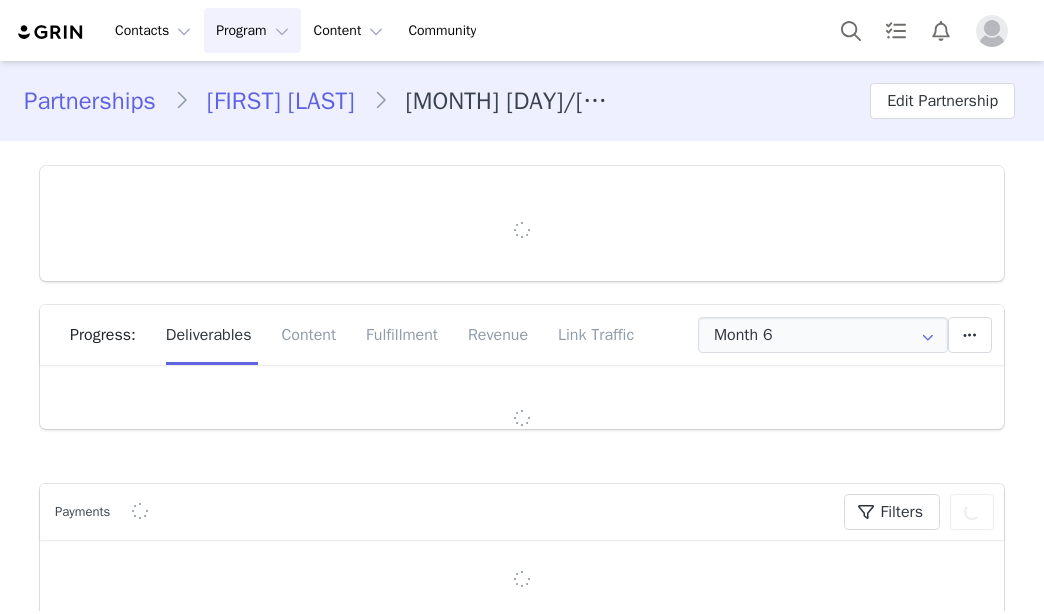 type on "+1 (United States)" 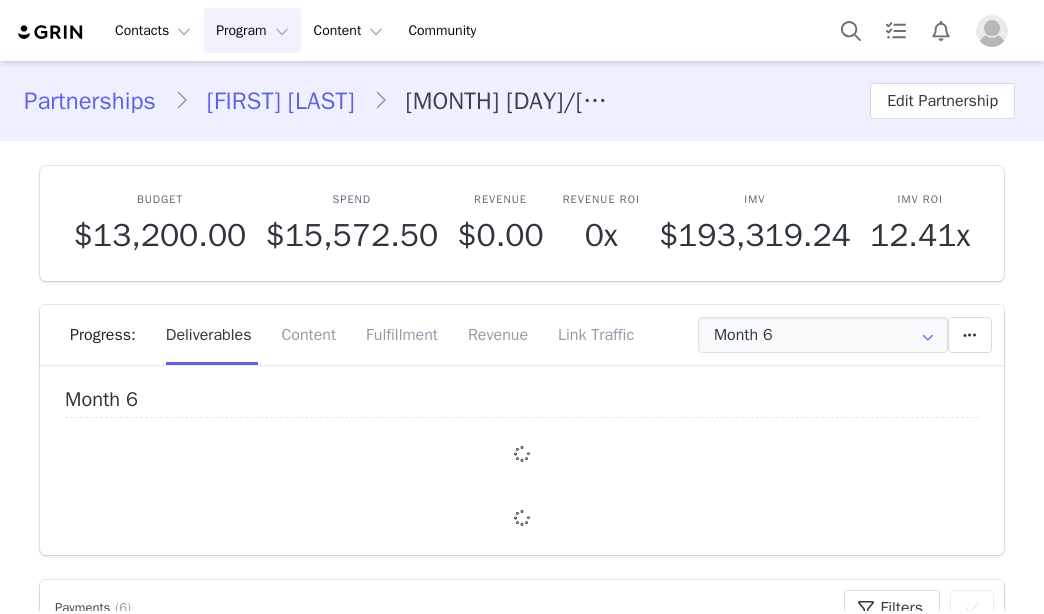 scroll, scrollTop: 0, scrollLeft: 0, axis: both 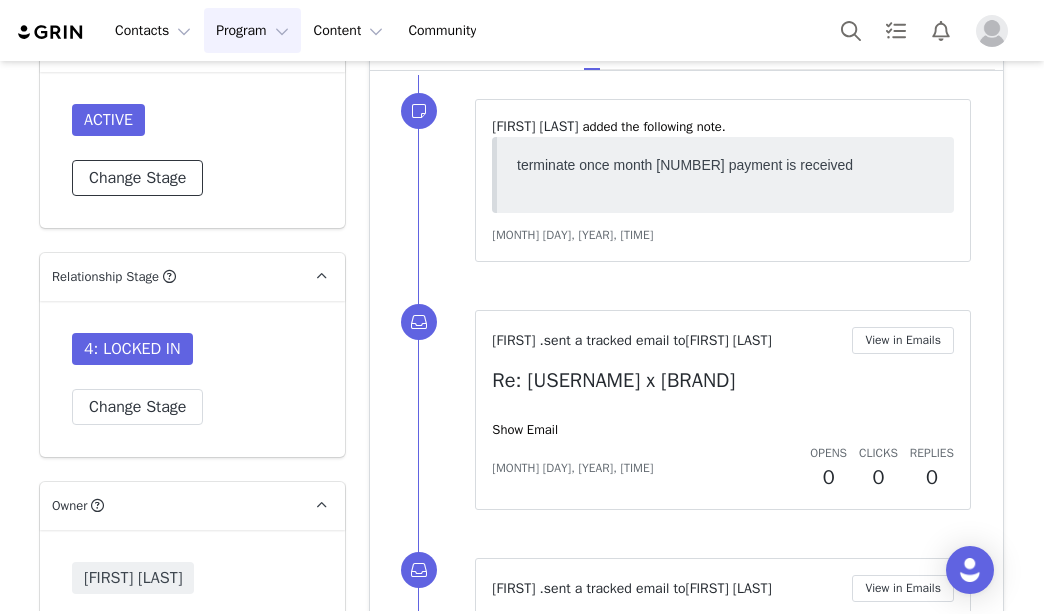 click on "Change Stage" at bounding box center (137, 178) 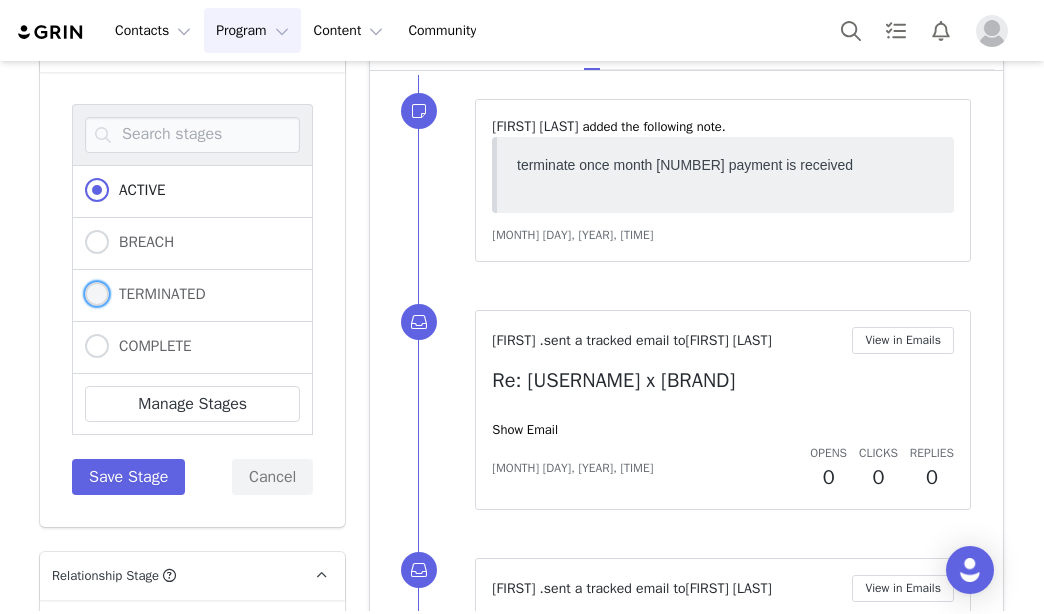click on "TERMINATED" at bounding box center [157, 294] 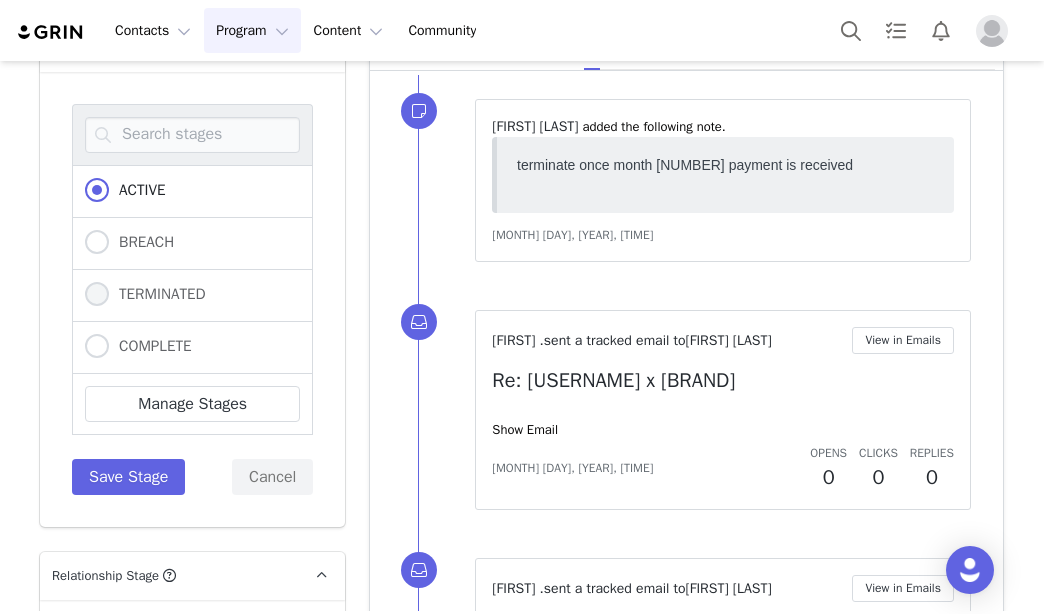 click on "TERMINATED" at bounding box center (97, 295) 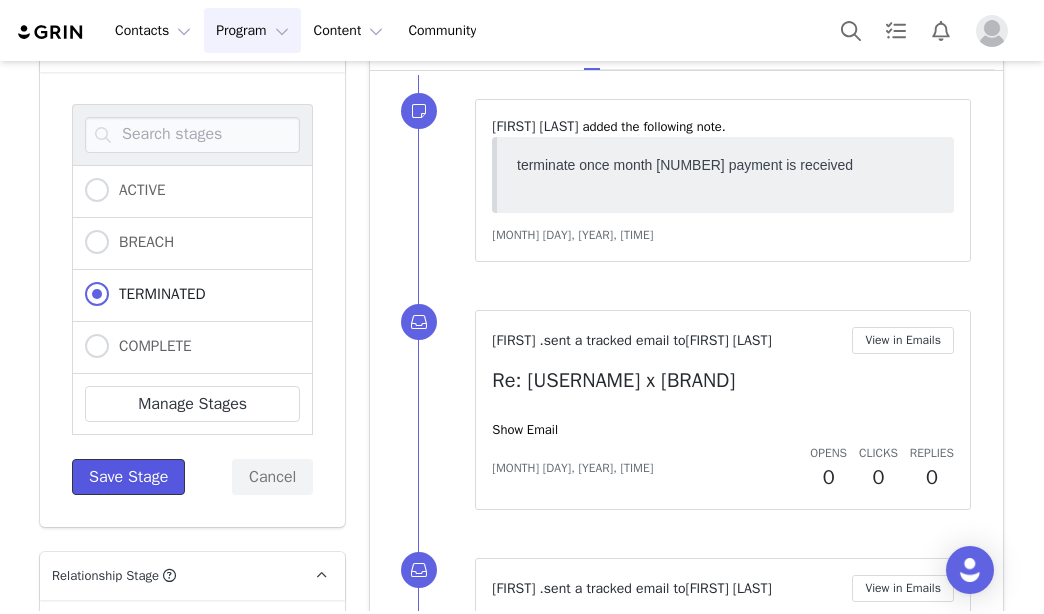 click on "Save Stage" at bounding box center (128, 477) 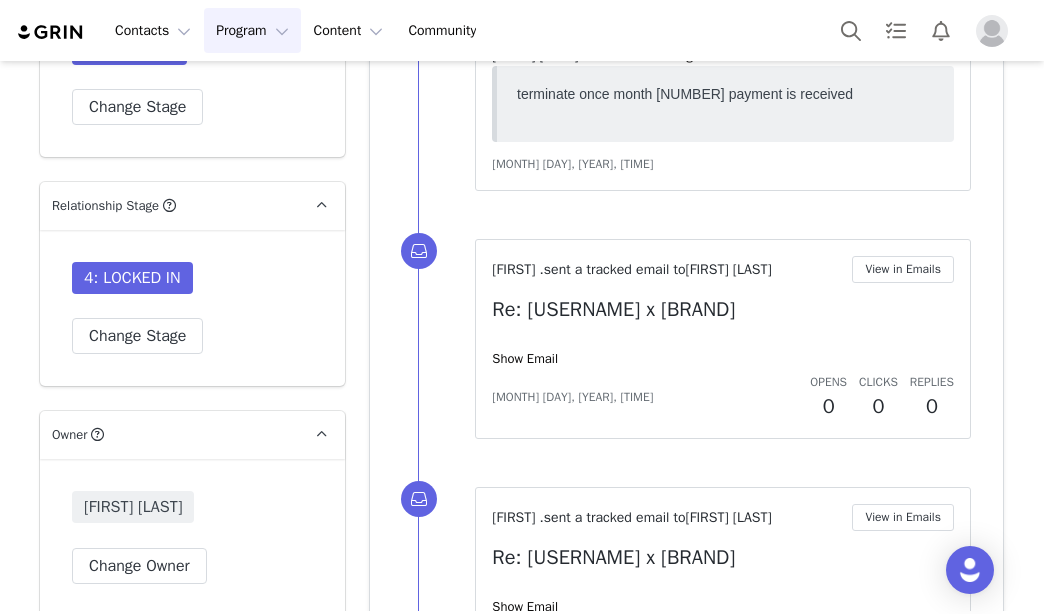 scroll, scrollTop: 1924, scrollLeft: 0, axis: vertical 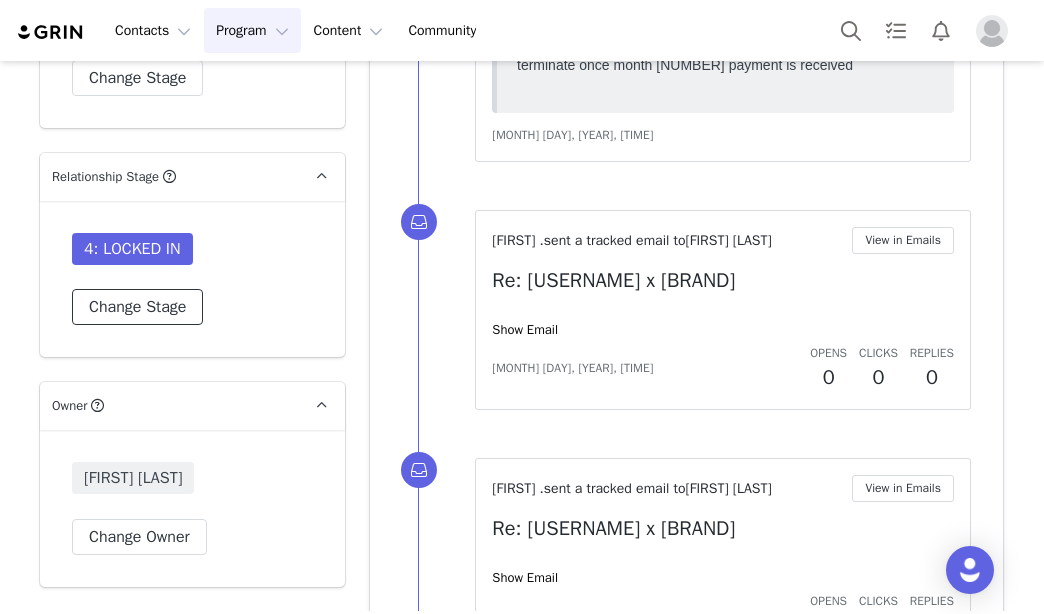 click on "Change Stage" at bounding box center (137, 307) 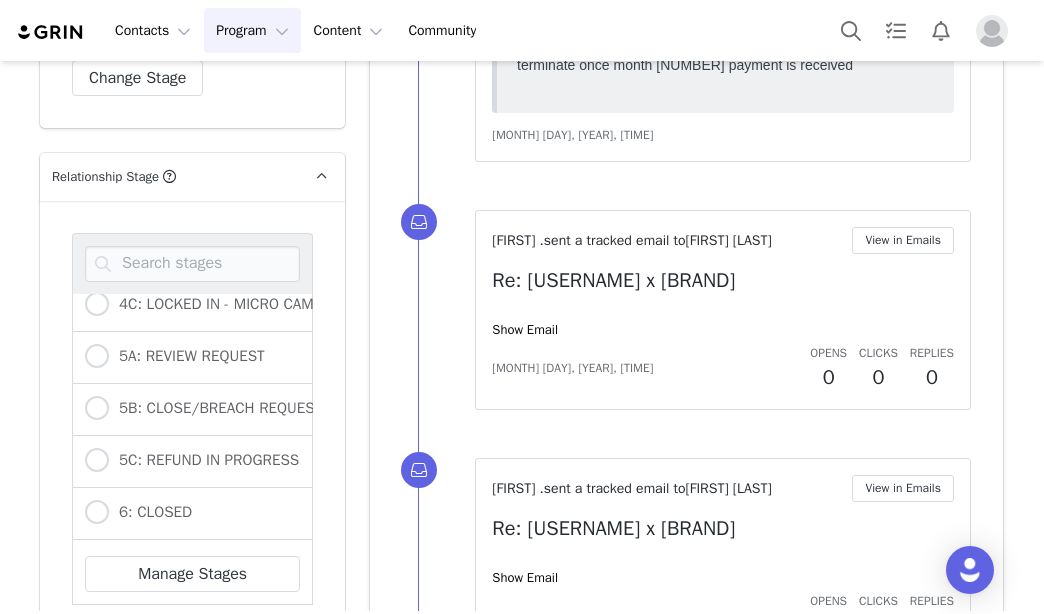 scroll, scrollTop: 700, scrollLeft: 0, axis: vertical 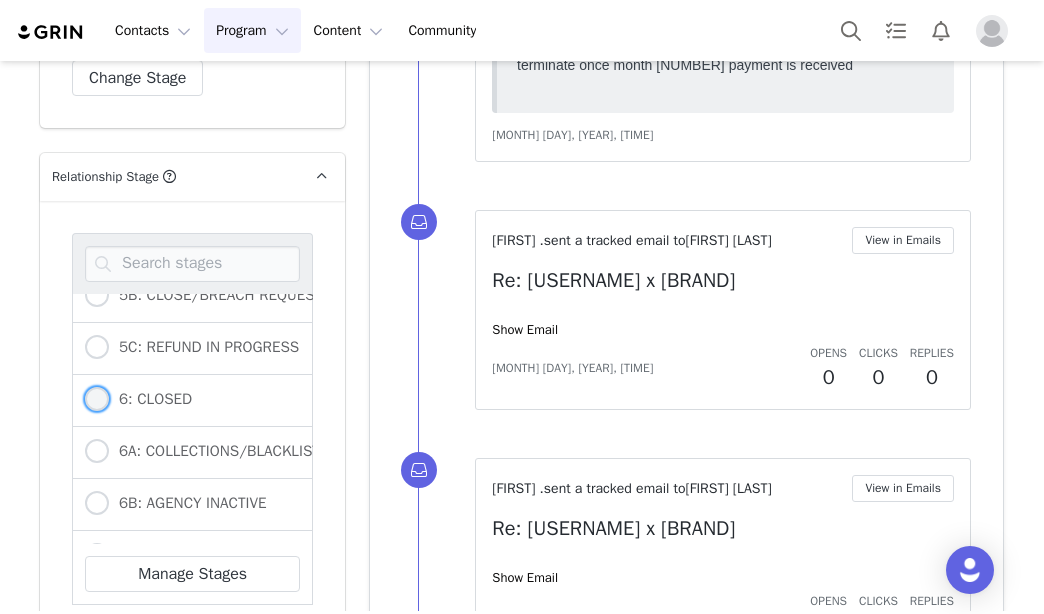 click on "6: CLOSED" at bounding box center (150, 399) 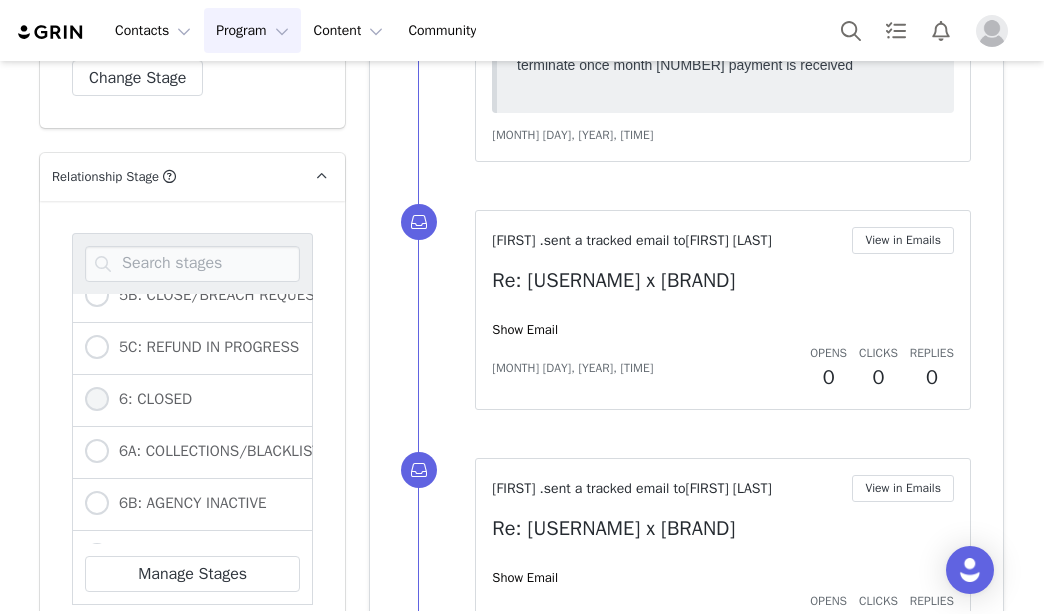 click on "6: CLOSED" at bounding box center (97, 400) 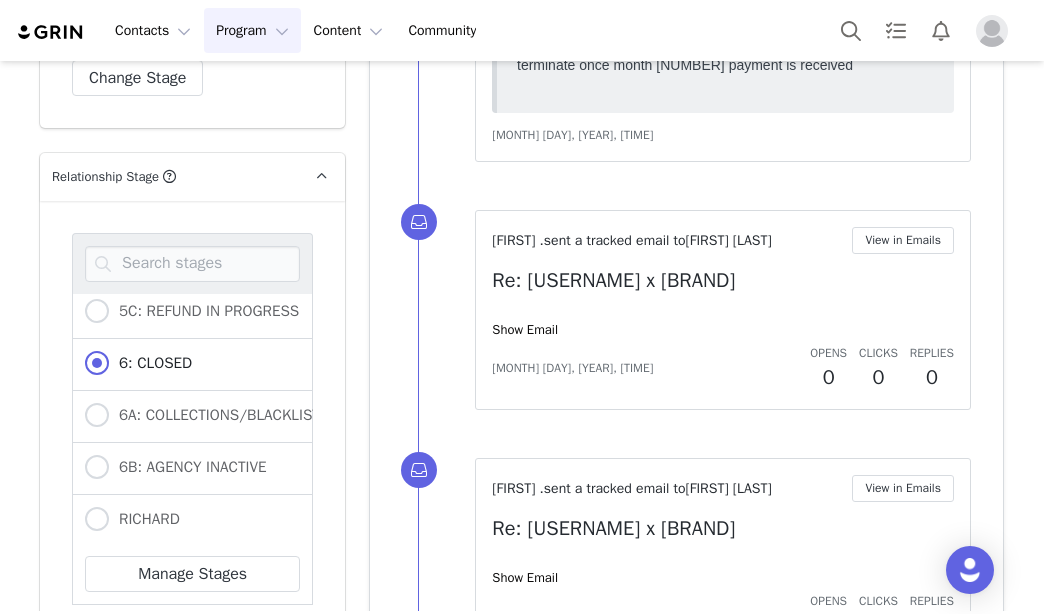scroll, scrollTop: 766, scrollLeft: 0, axis: vertical 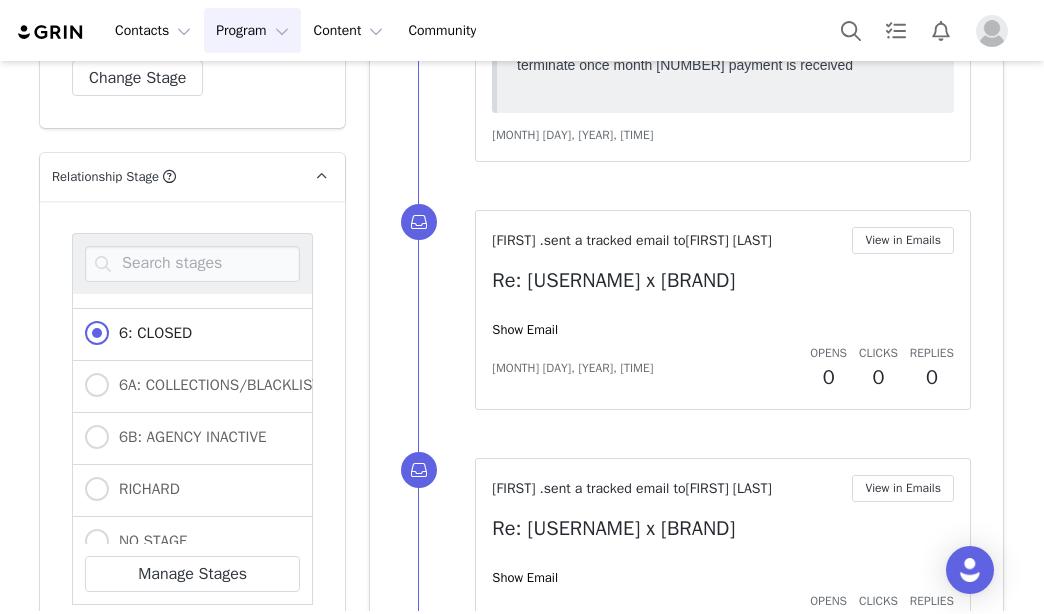click on "Save Stage" at bounding box center (128, 647) 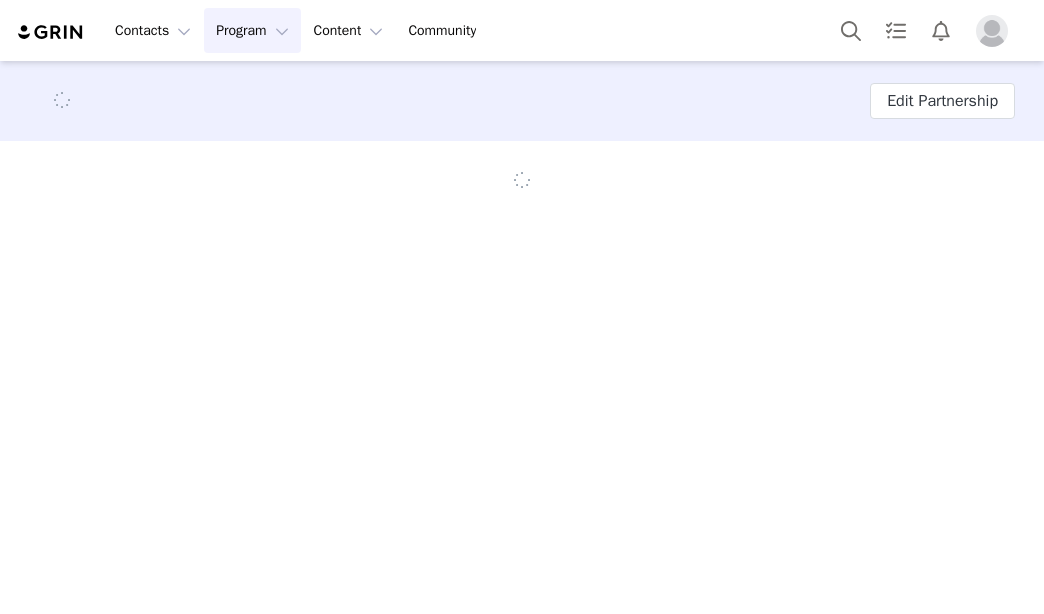 scroll, scrollTop: 0, scrollLeft: 0, axis: both 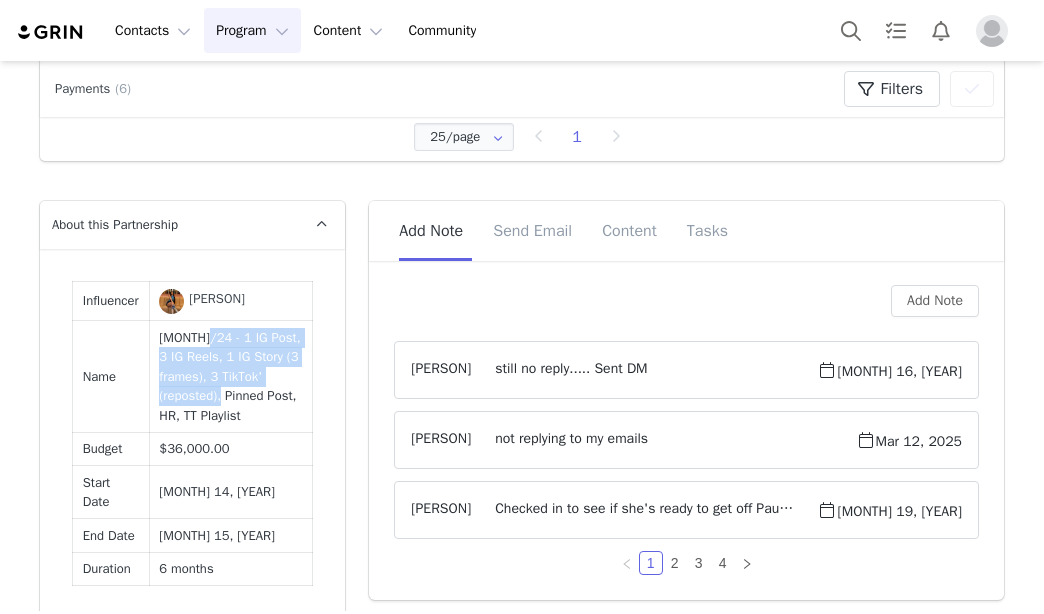 drag, startPoint x: 194, startPoint y: 324, endPoint x: 249, endPoint y: 377, distance: 76.38062 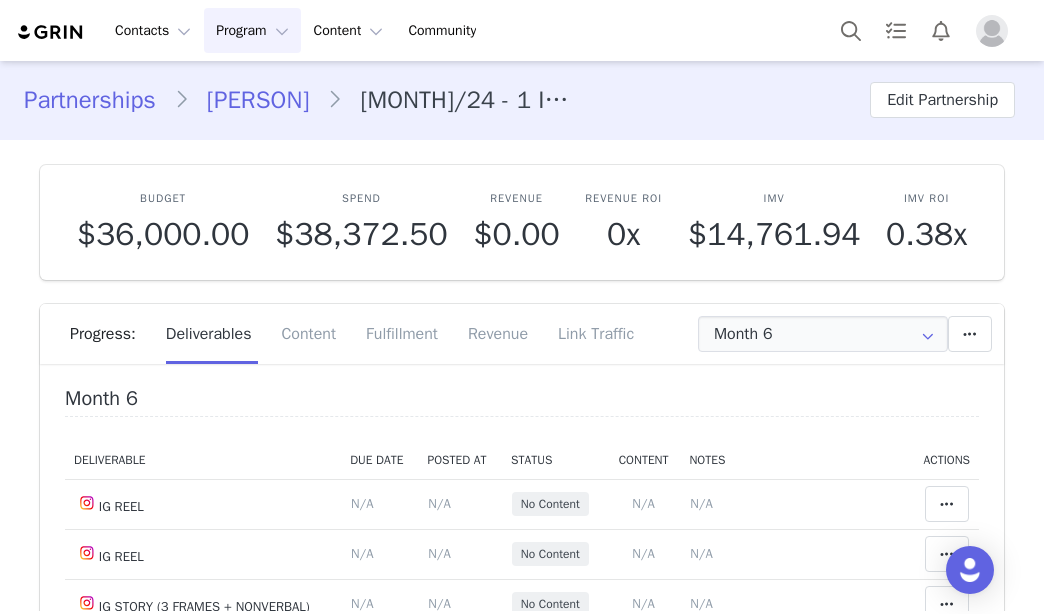 scroll, scrollTop: 0, scrollLeft: 0, axis: both 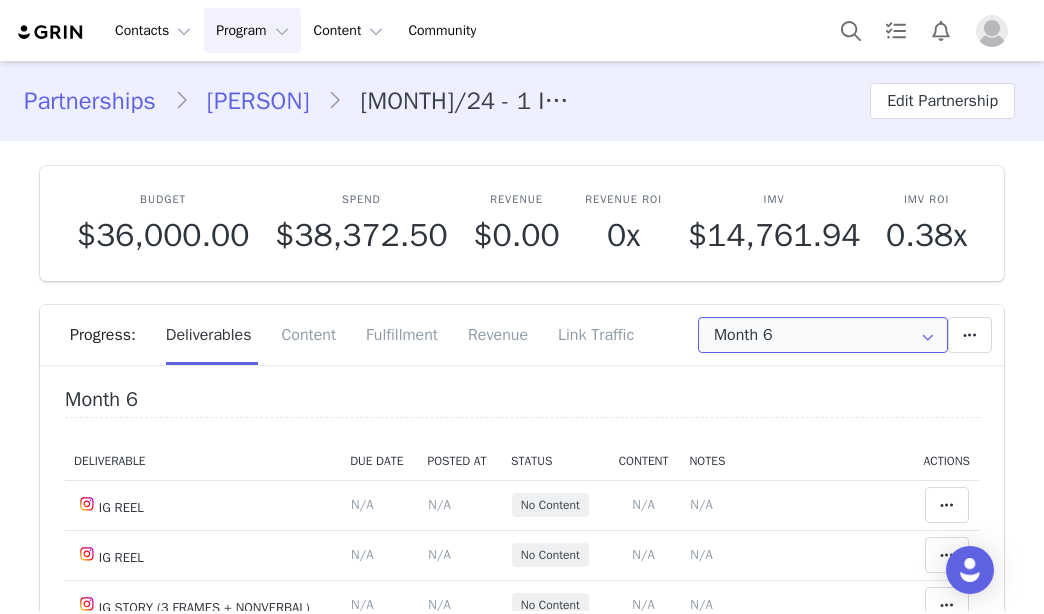 click on "Month 6" at bounding box center [823, 335] 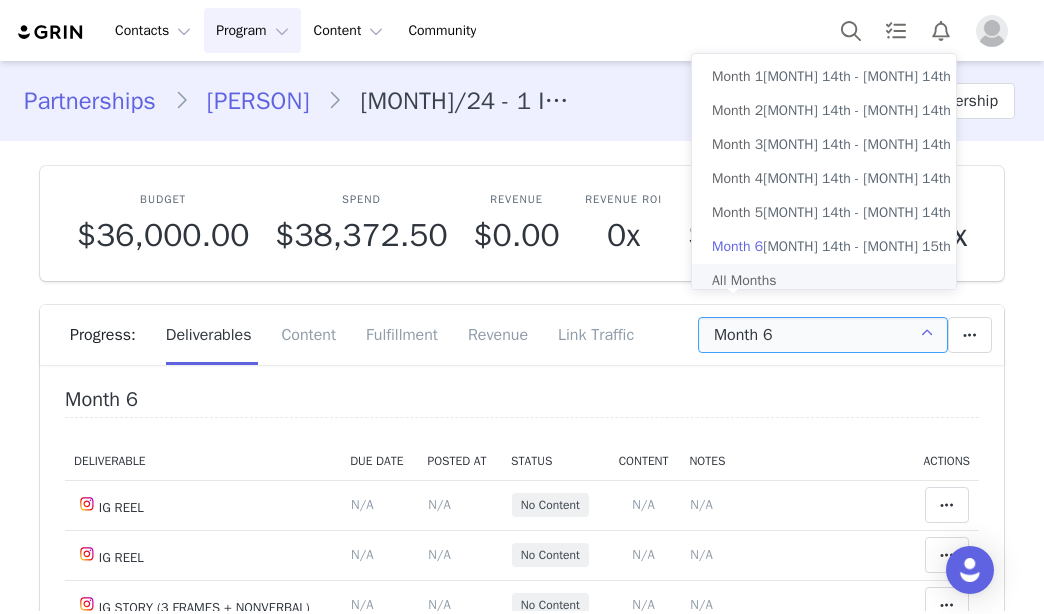 click on "All Months" at bounding box center [831, 281] 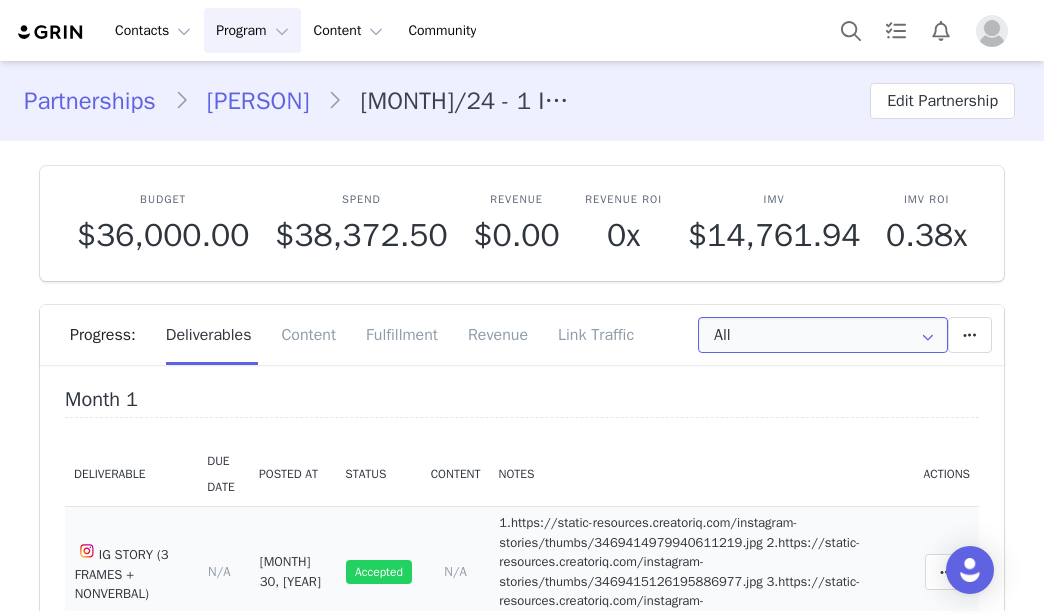 scroll, scrollTop: 300, scrollLeft: 0, axis: vertical 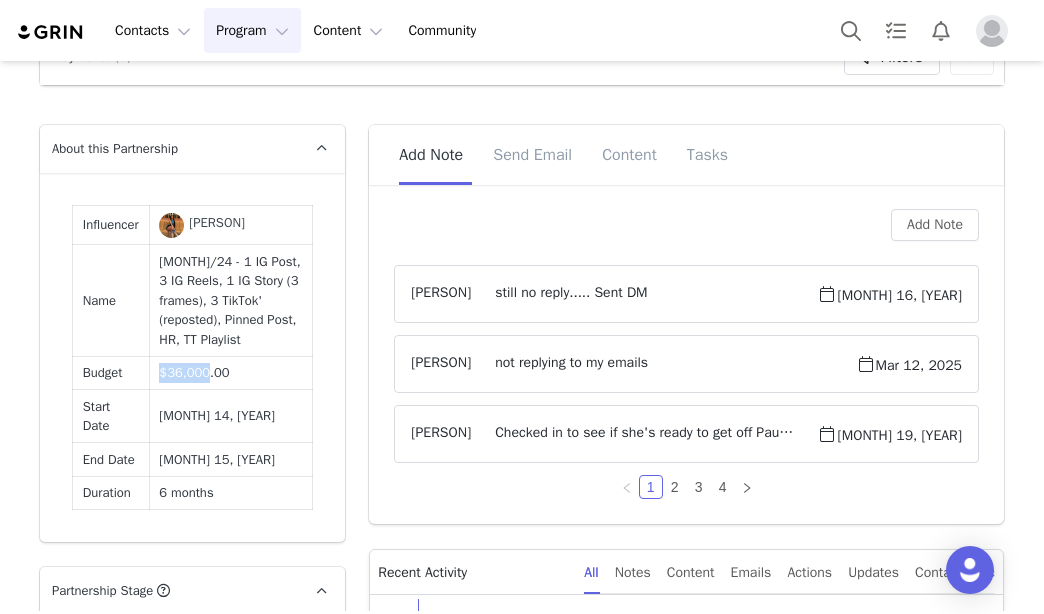 drag, startPoint x: 202, startPoint y: 362, endPoint x: 157, endPoint y: 361, distance: 45.01111 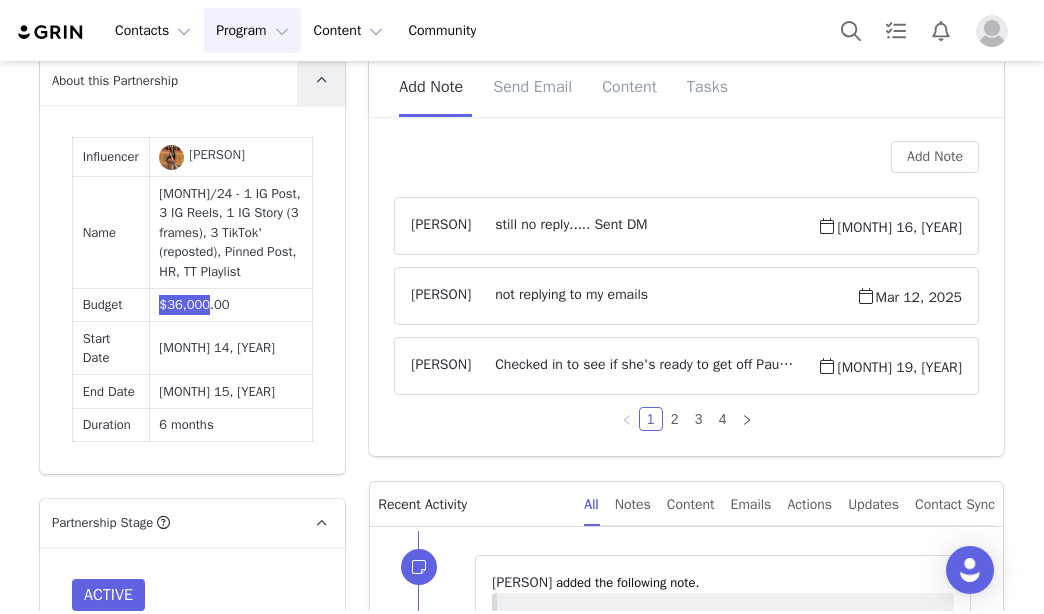scroll, scrollTop: 1300, scrollLeft: 0, axis: vertical 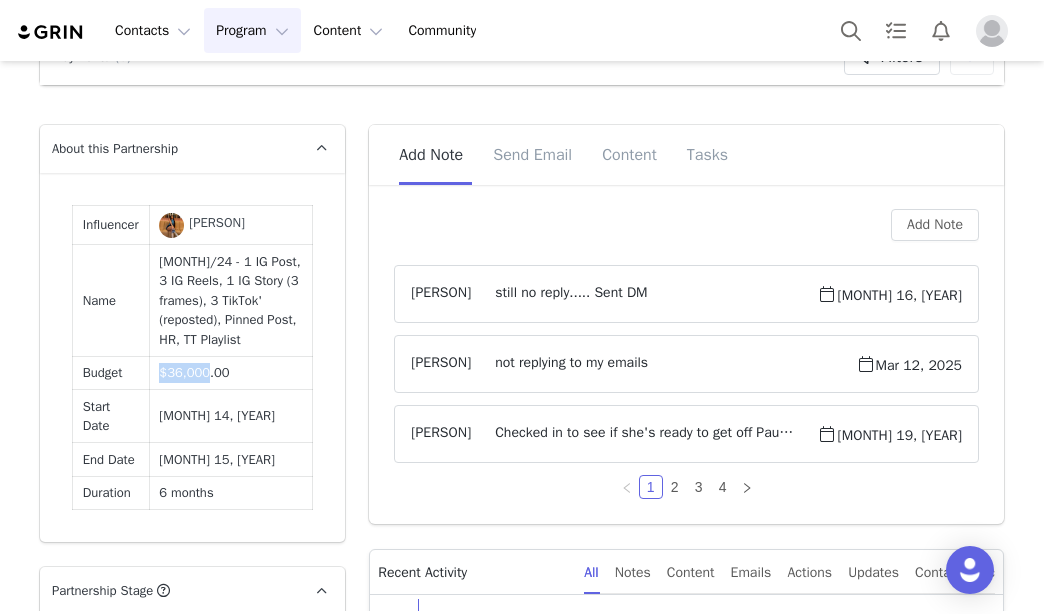 click on "Sana Gilani" at bounding box center [217, 223] 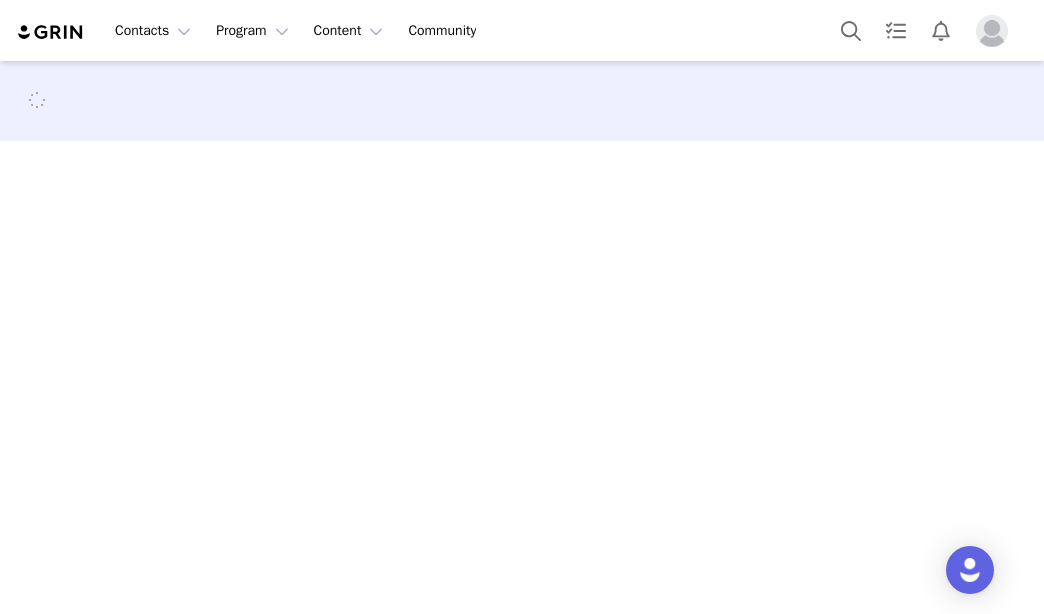scroll, scrollTop: 0, scrollLeft: 0, axis: both 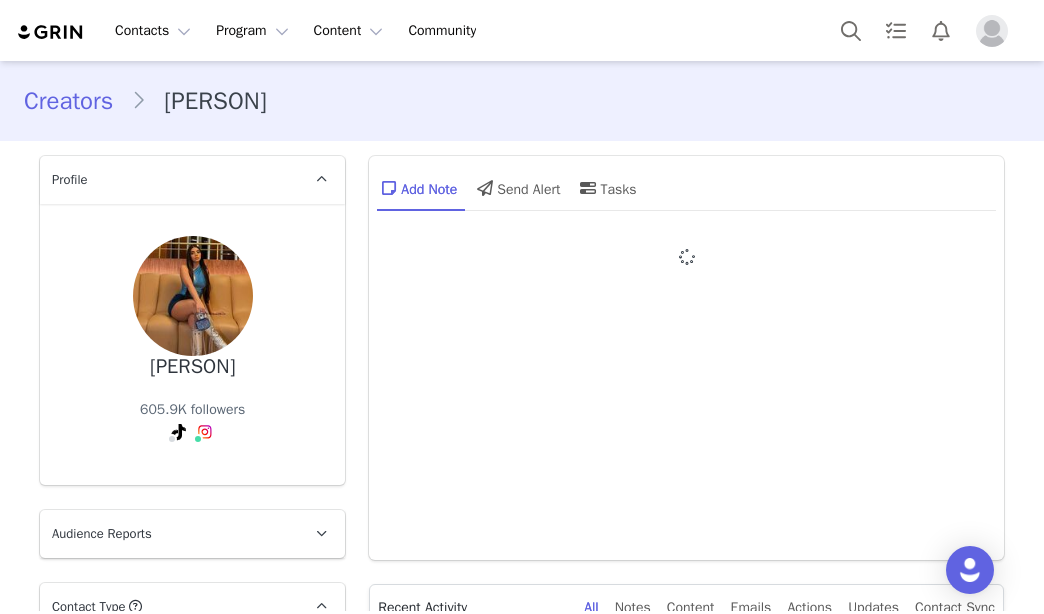 type on "+1 (United States)" 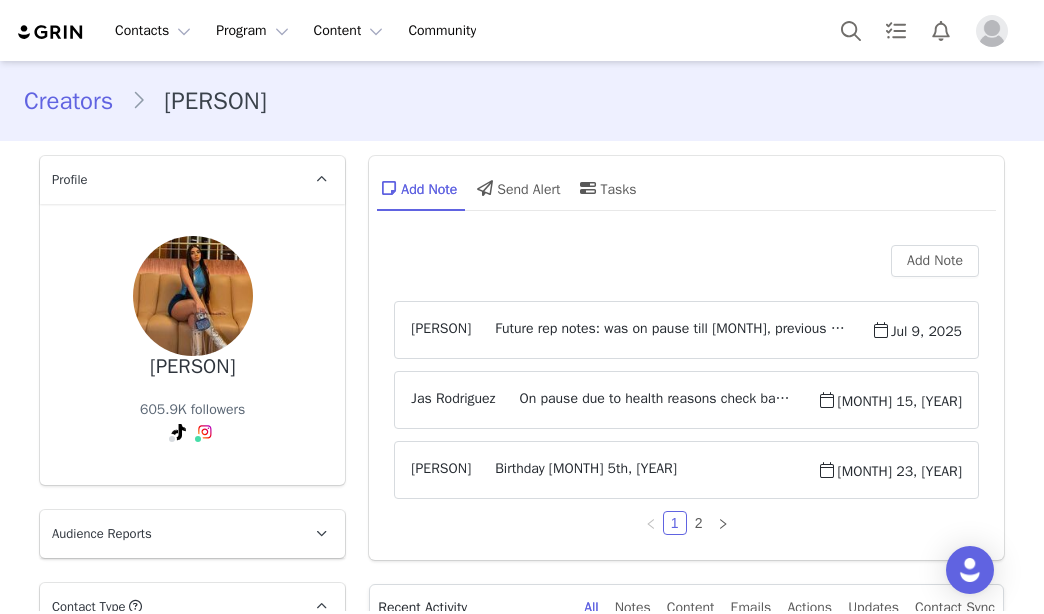 scroll, scrollTop: 0, scrollLeft: 0, axis: both 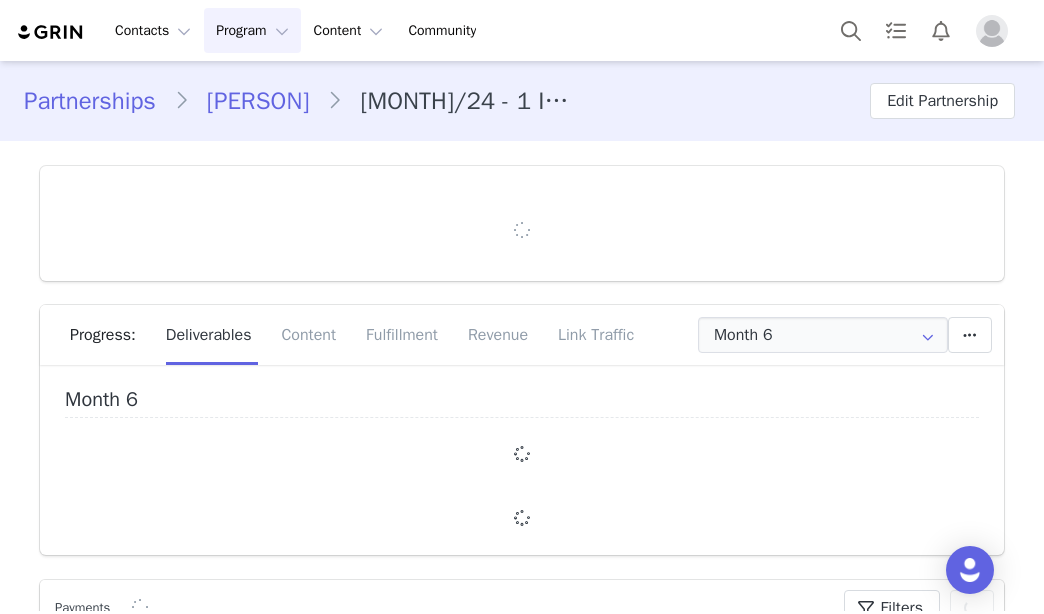 type on "+1 (United States)" 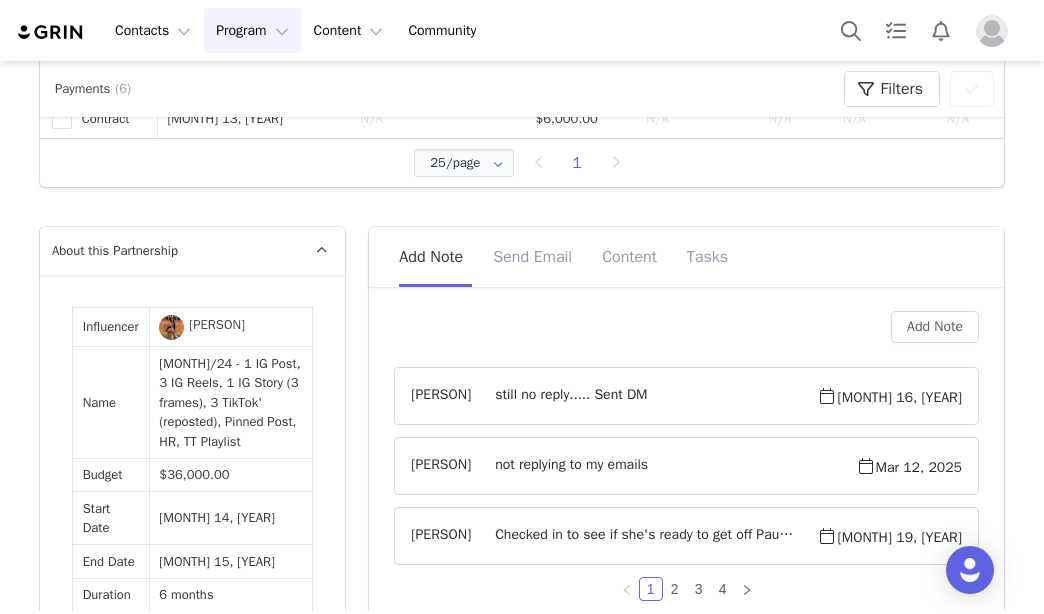 scroll, scrollTop: 1700, scrollLeft: 0, axis: vertical 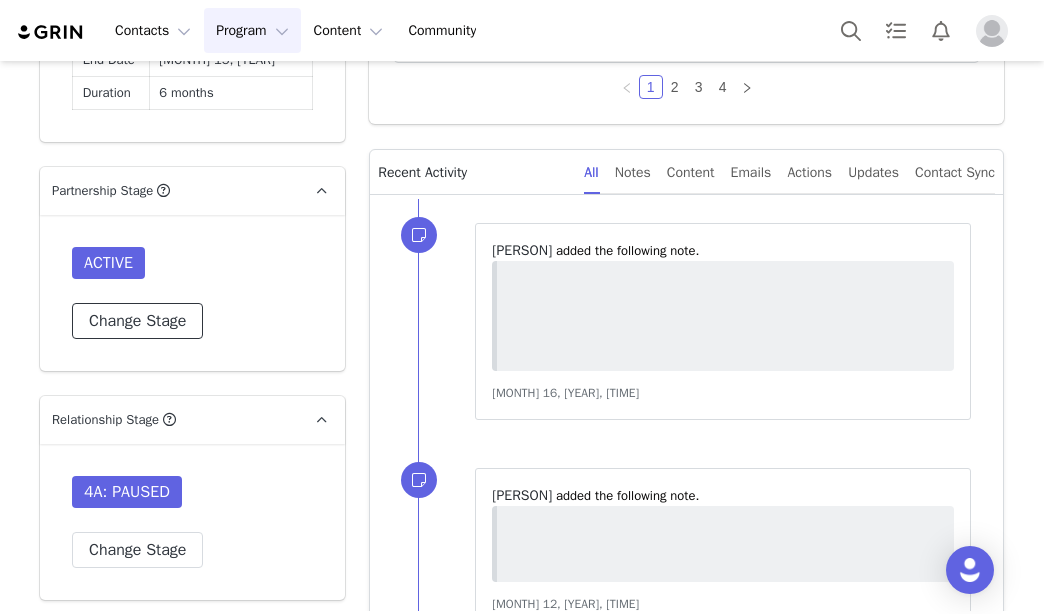 click on "Change Stage" at bounding box center (137, 321) 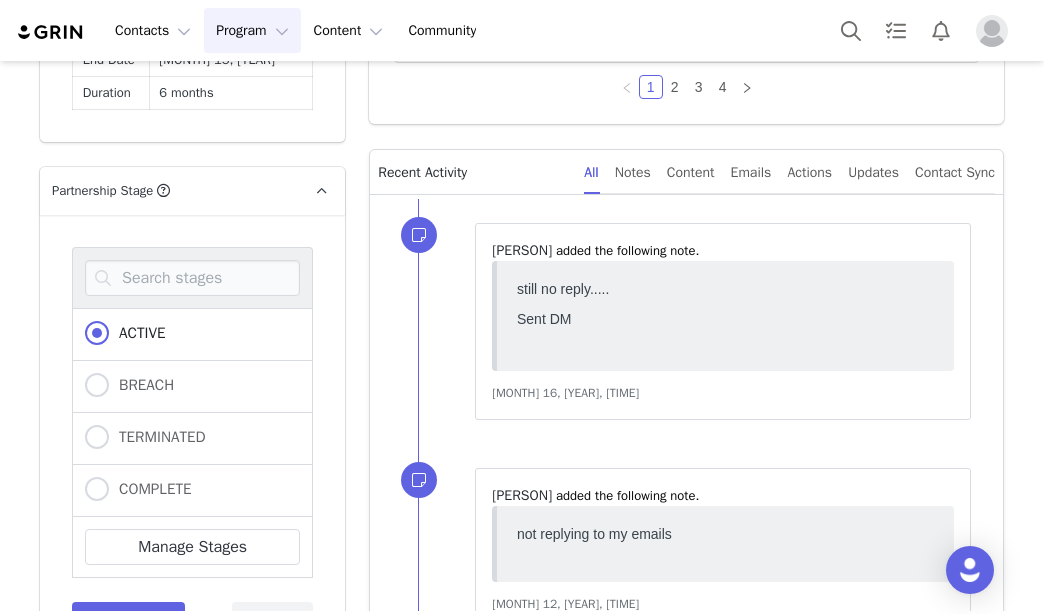 scroll, scrollTop: 0, scrollLeft: 0, axis: both 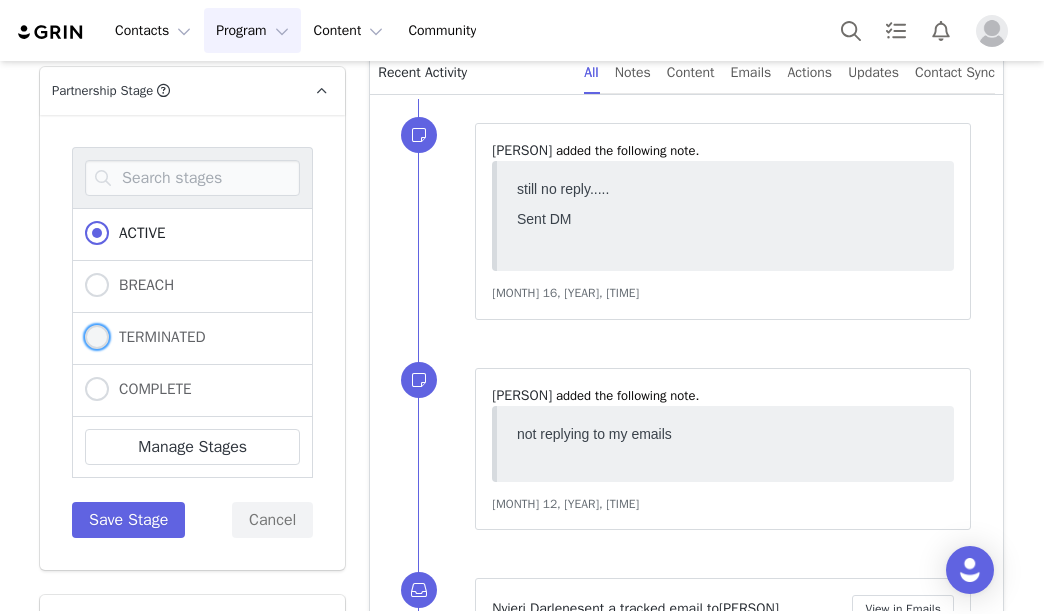 click on "TERMINATED" at bounding box center [157, 337] 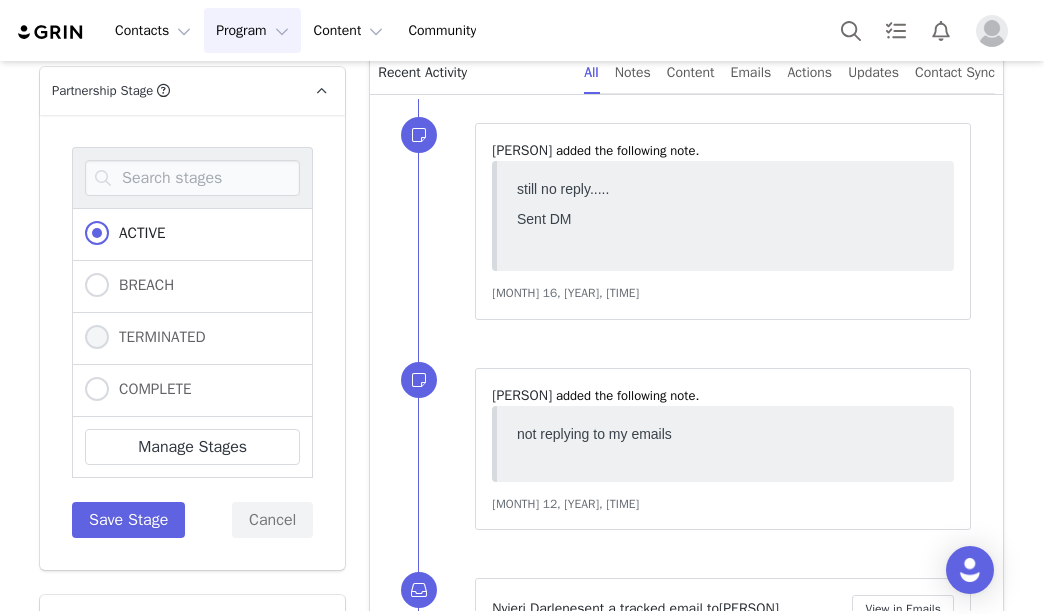 click on "TERMINATED" at bounding box center [97, 338] 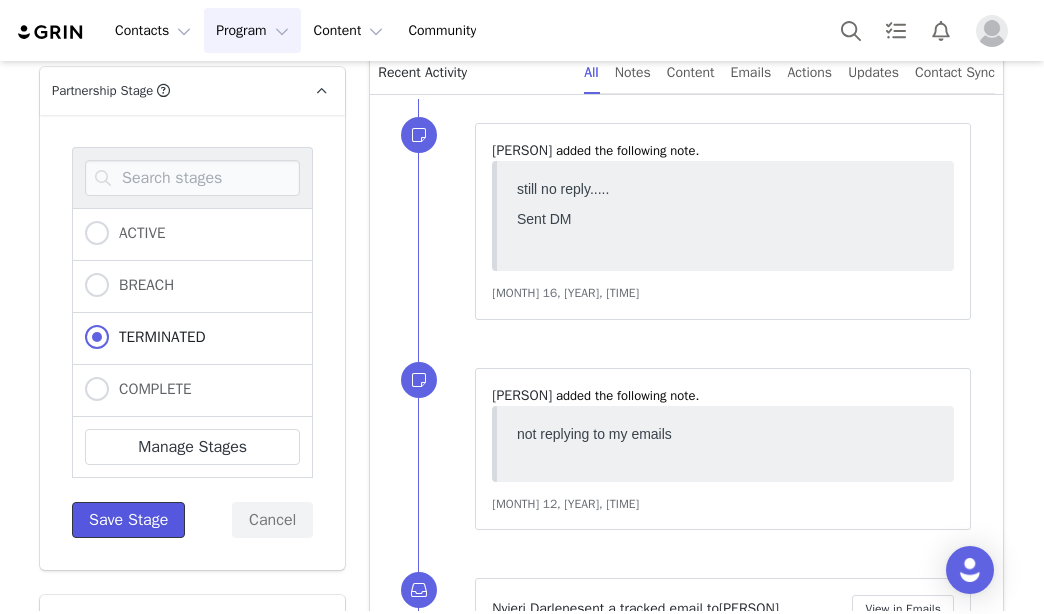 click on "Save Stage" at bounding box center (128, 520) 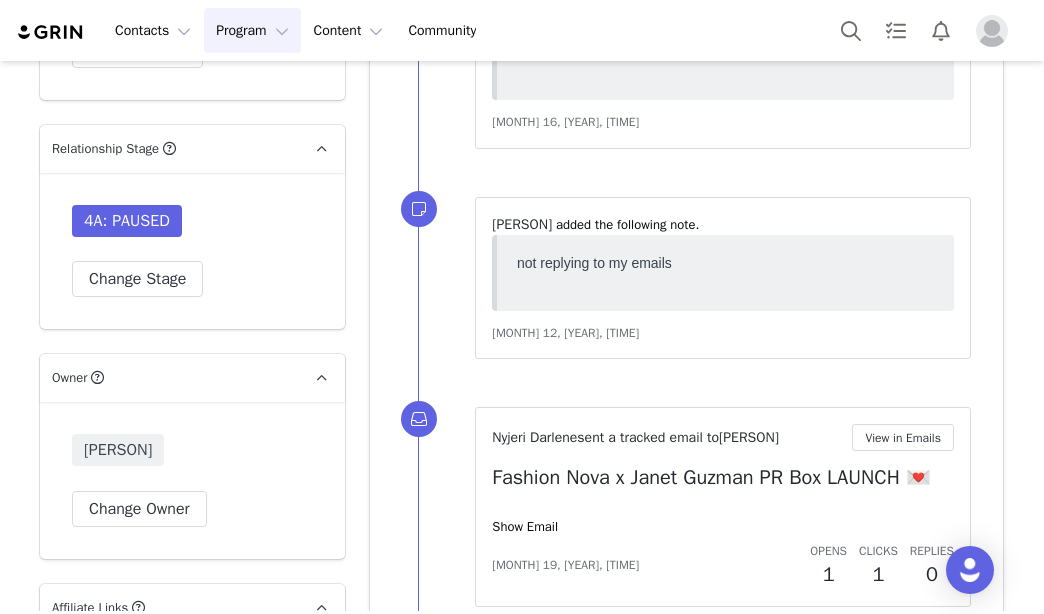 scroll, scrollTop: 2000, scrollLeft: 0, axis: vertical 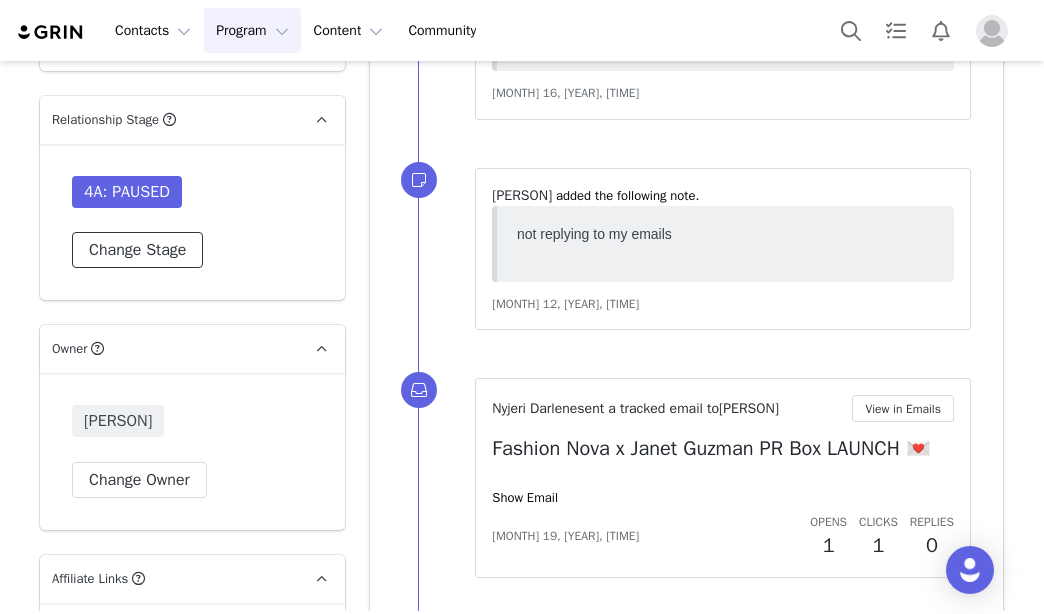 click on "Change Stage" at bounding box center (137, 250) 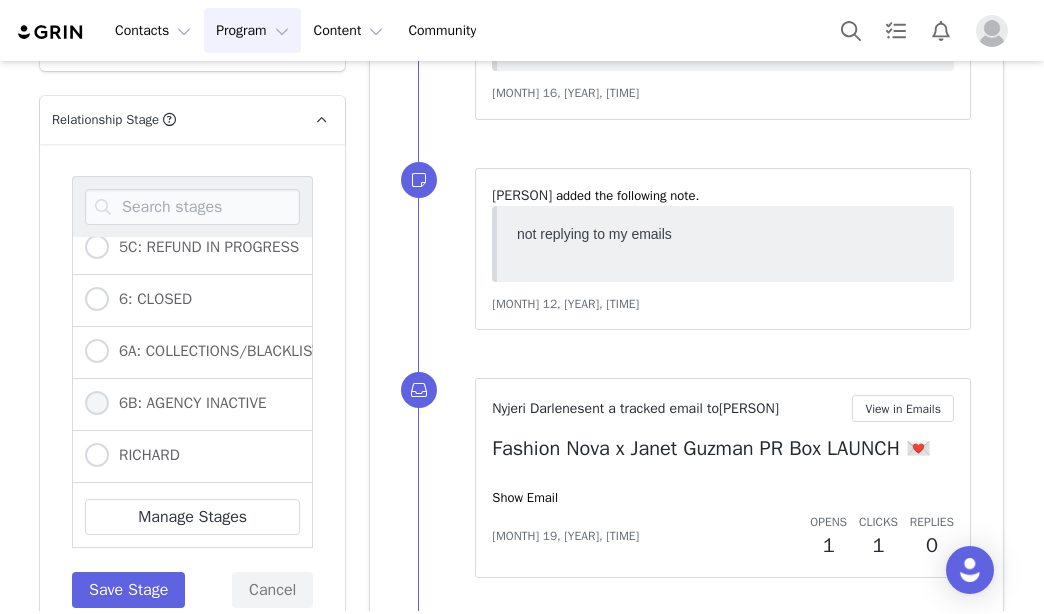scroll, scrollTop: 766, scrollLeft: 0, axis: vertical 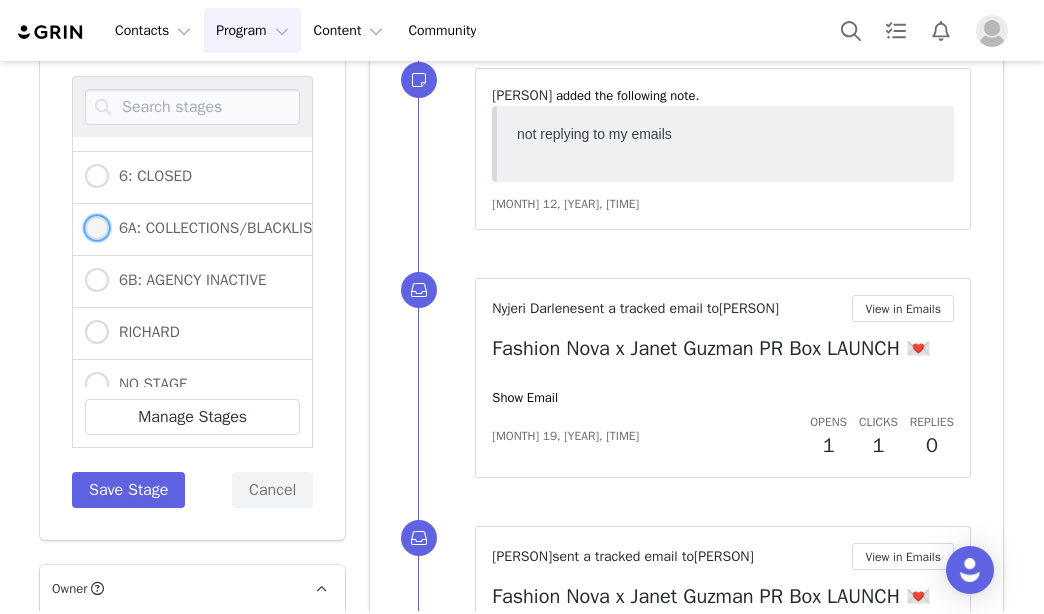 click on "6A: COLLECTIONS/BLACKLISTED" at bounding box center (223, 228) 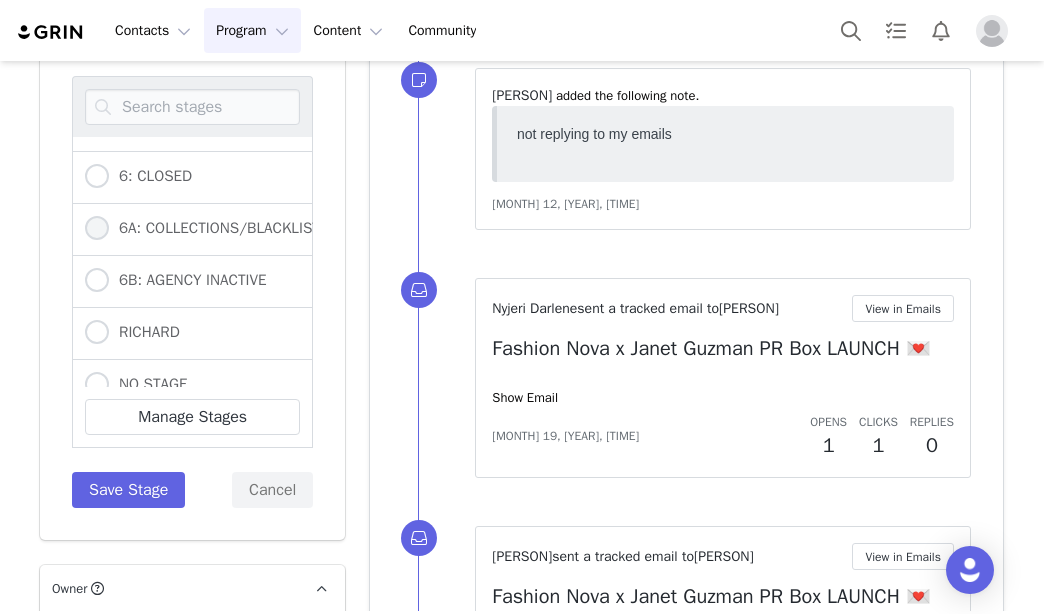 click on "6A: COLLECTIONS/BLACKLISTED" at bounding box center (97, 229) 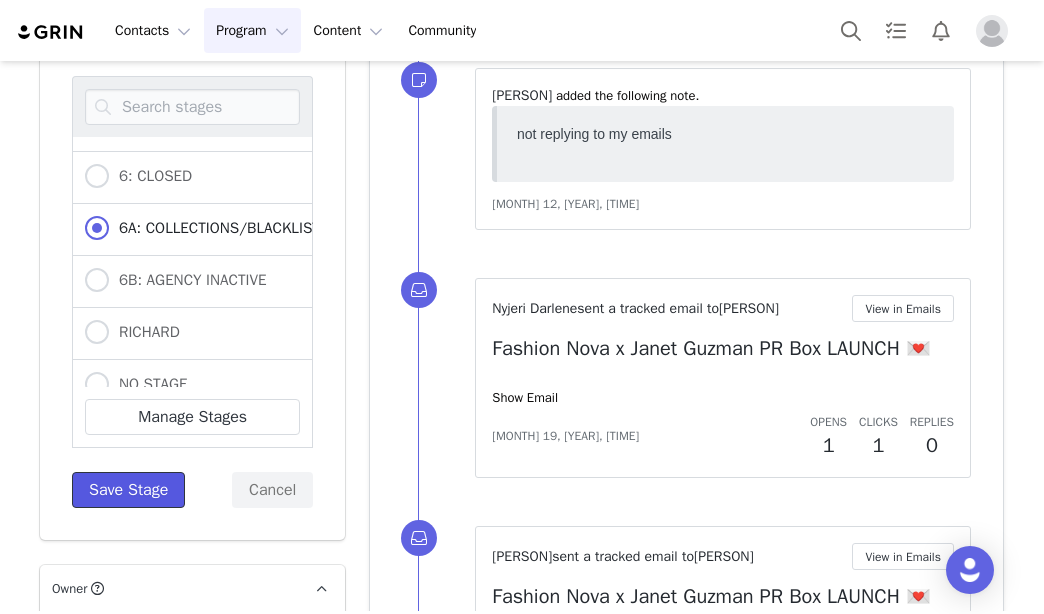 click on "Save Stage" at bounding box center (128, 490) 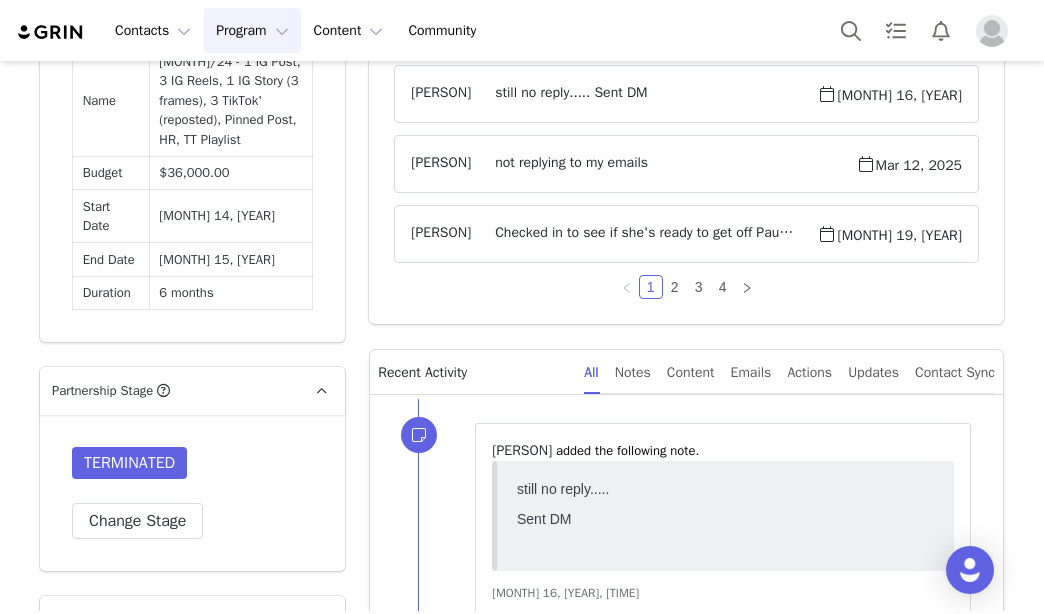 scroll, scrollTop: 1100, scrollLeft: 0, axis: vertical 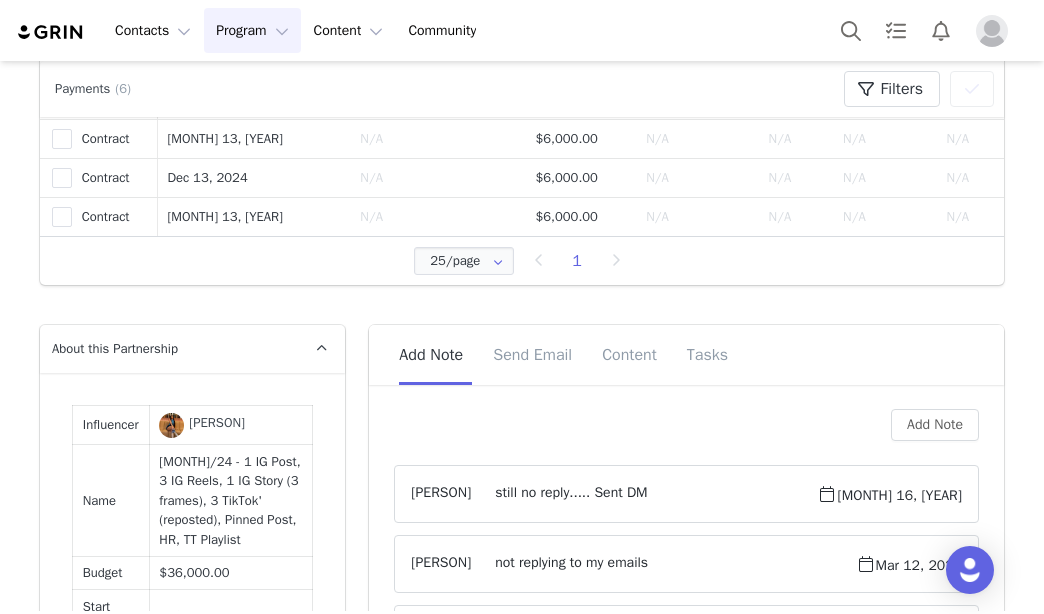 click on "Sana Gilani" at bounding box center [217, 423] 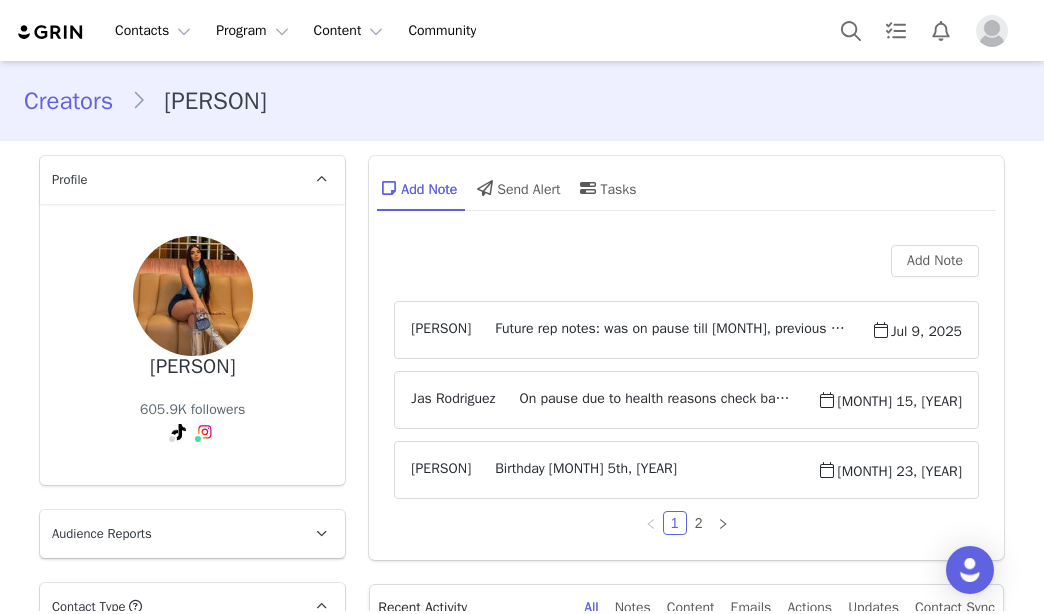scroll, scrollTop: 400, scrollLeft: 0, axis: vertical 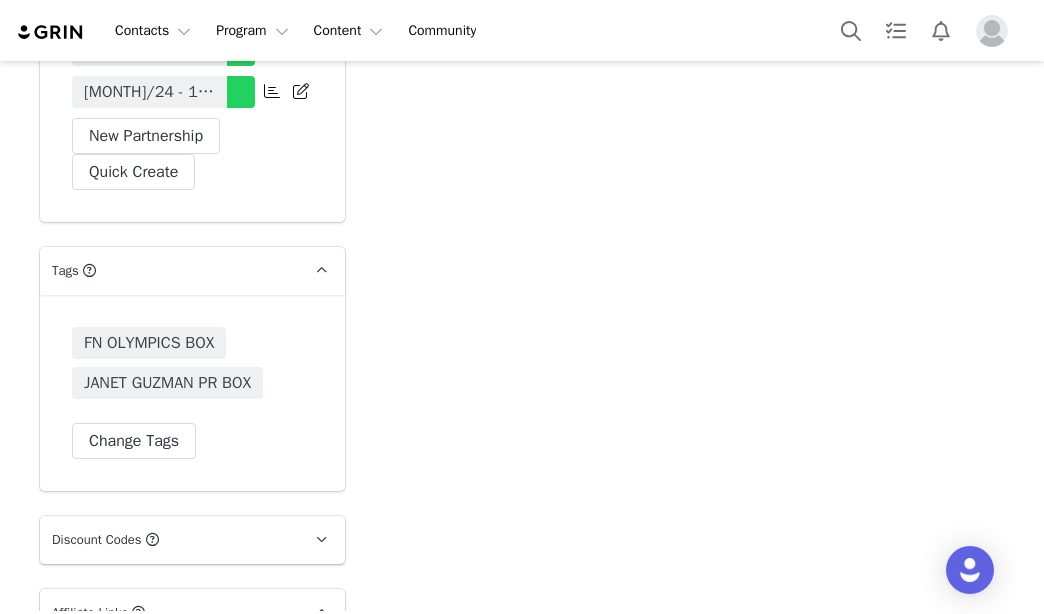 click on "FN OLYMPICS BOX   JANET GUZMAN PR BOX  Change Tags" at bounding box center [192, 393] 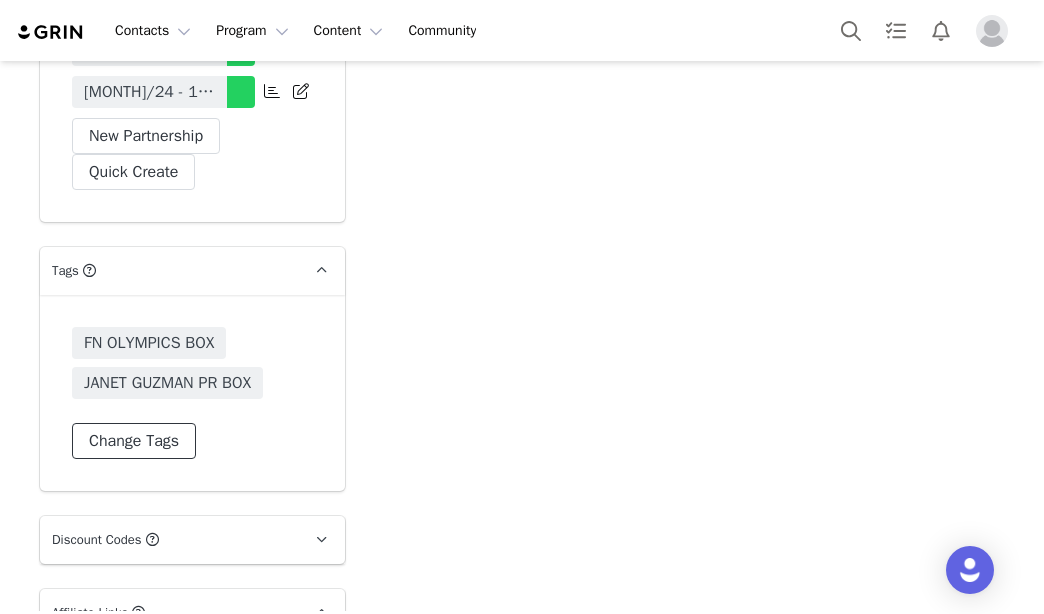 click on "Change Tags" at bounding box center [134, 441] 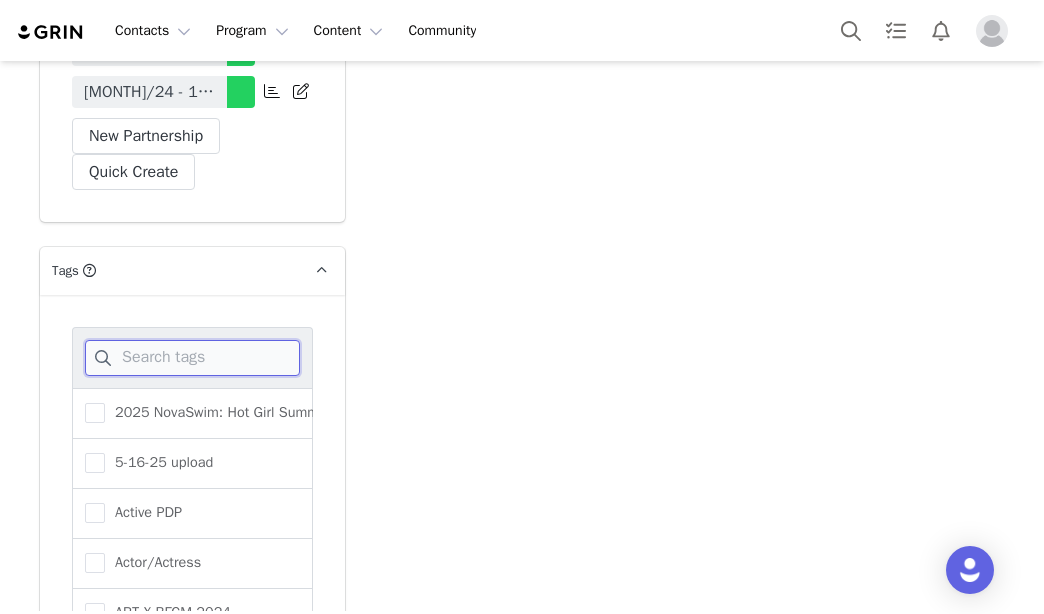 click at bounding box center [192, 358] 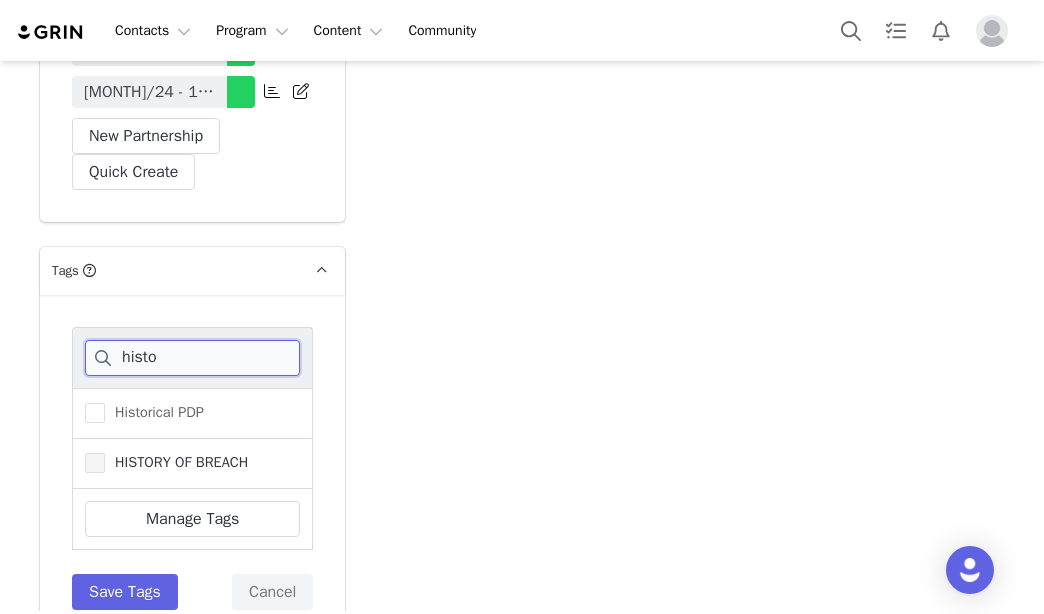 type on "histo" 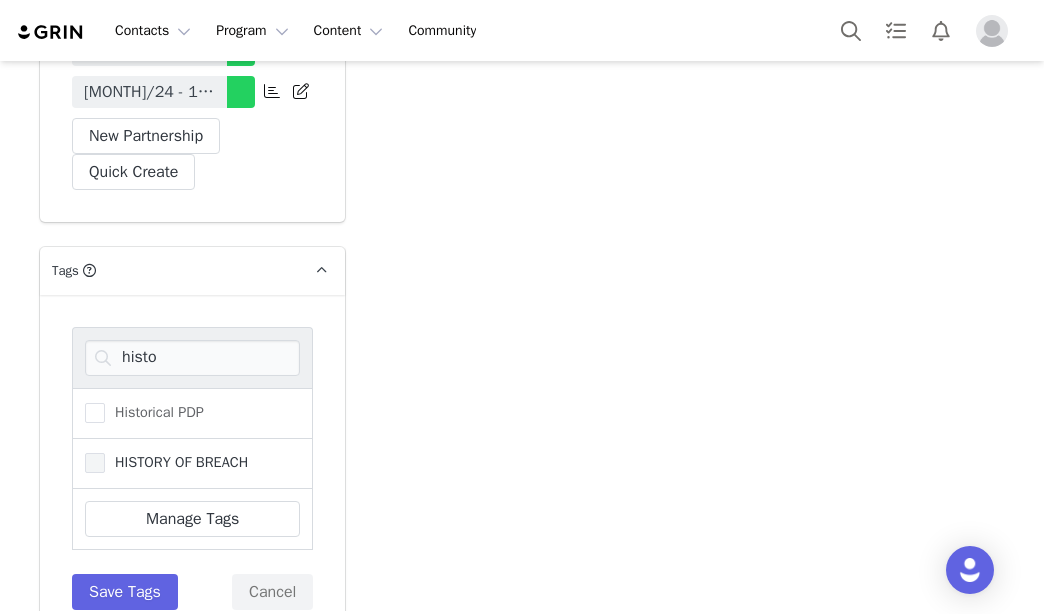 click on "HISTORY OF BREACH" at bounding box center (166, 463) 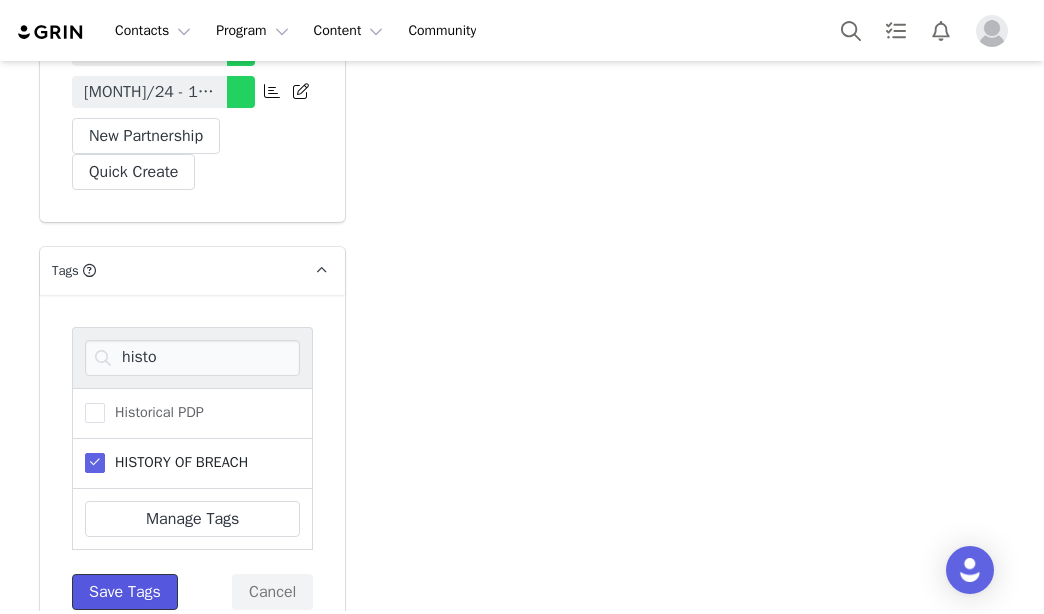 click on "Save Tags" at bounding box center (125, 592) 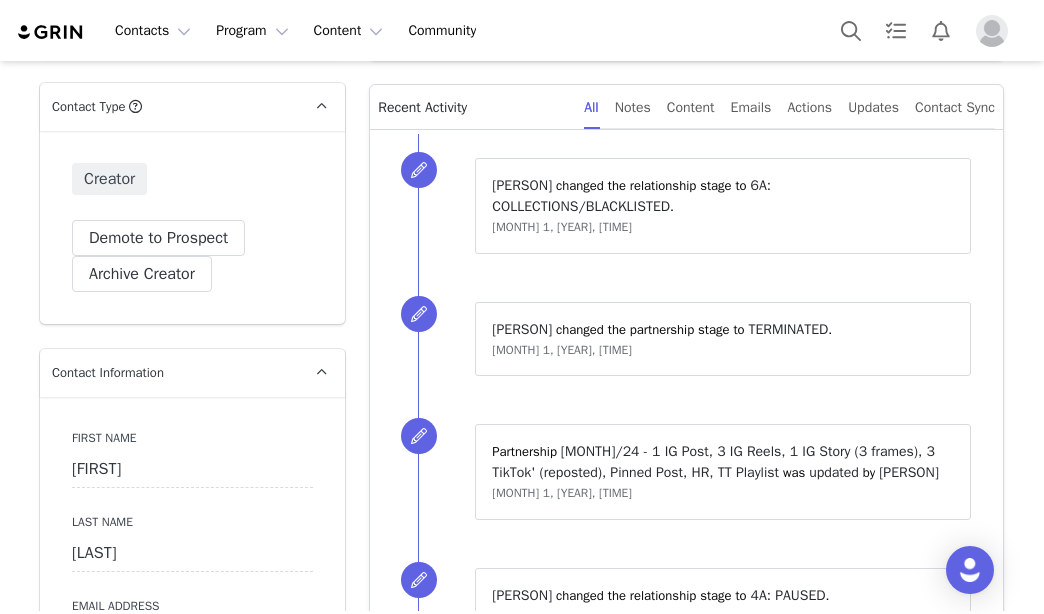 scroll, scrollTop: 0, scrollLeft: 0, axis: both 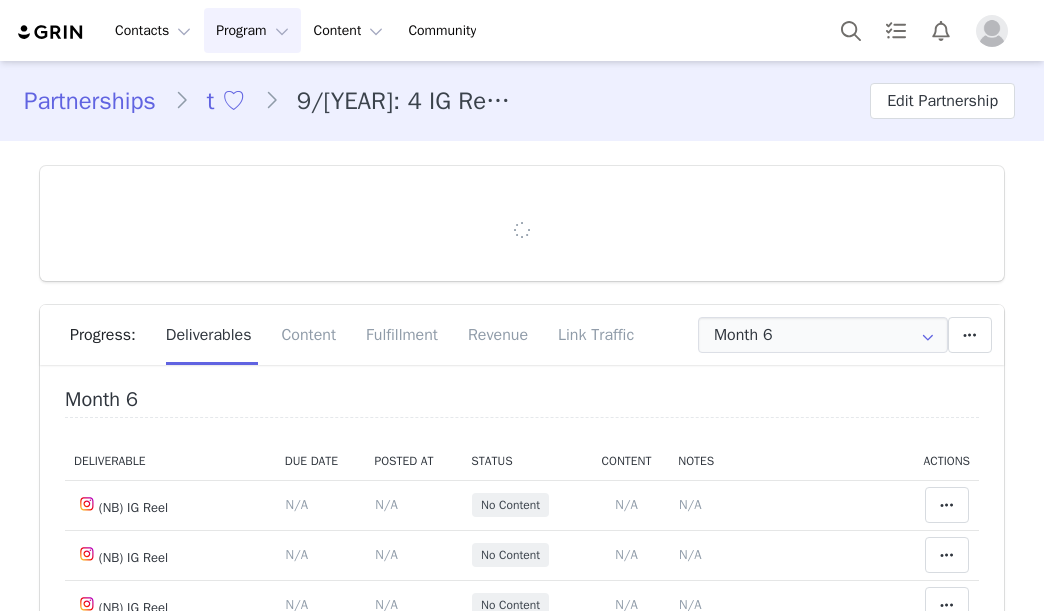 click on "Change Stage" at bounding box center [137, 1846] 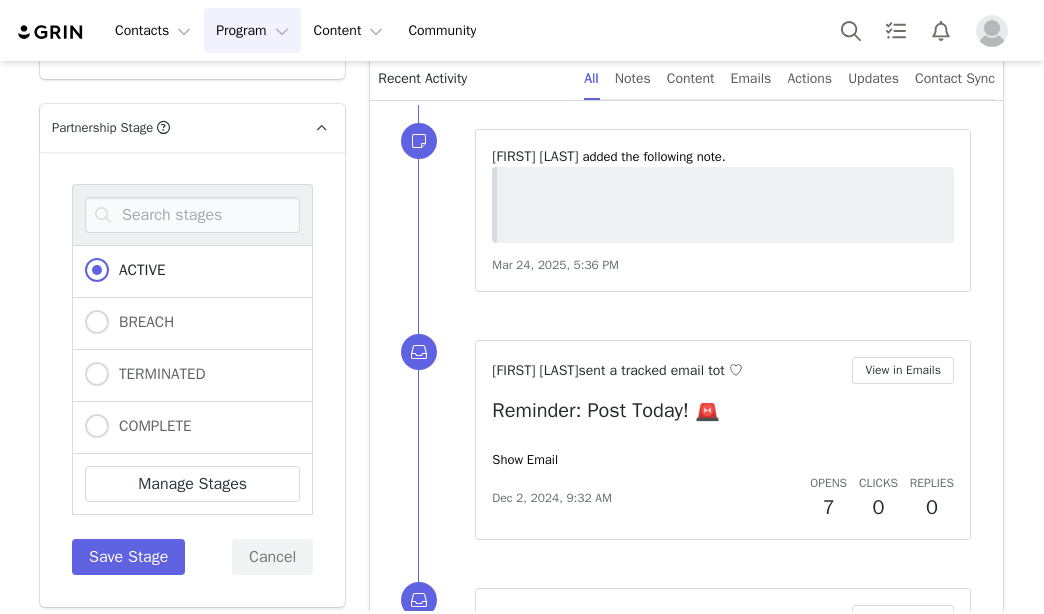 scroll, scrollTop: 1724, scrollLeft: 0, axis: vertical 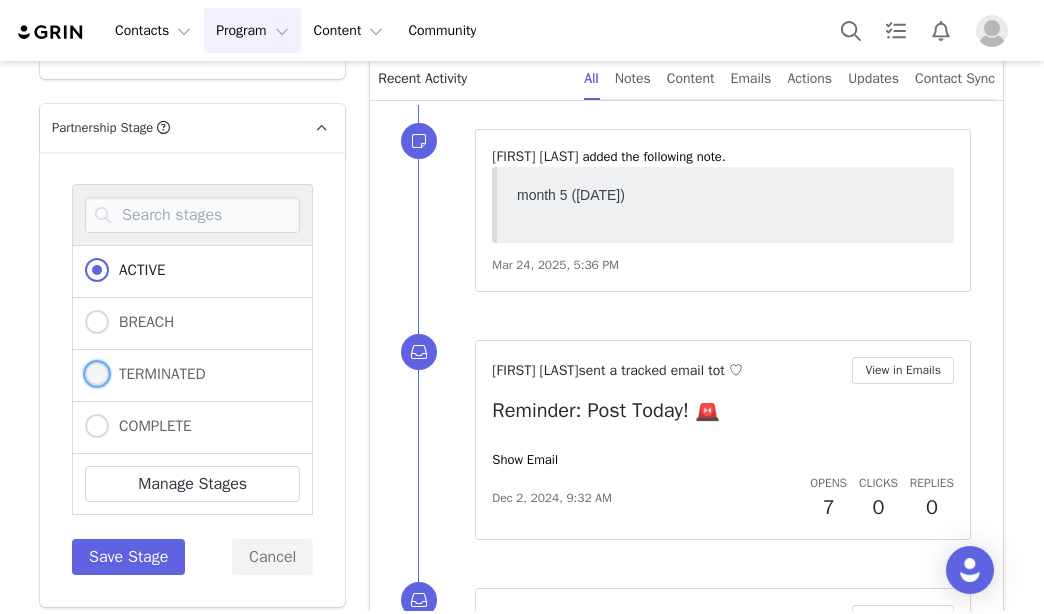 click on "TERMINATED" at bounding box center [157, 374] 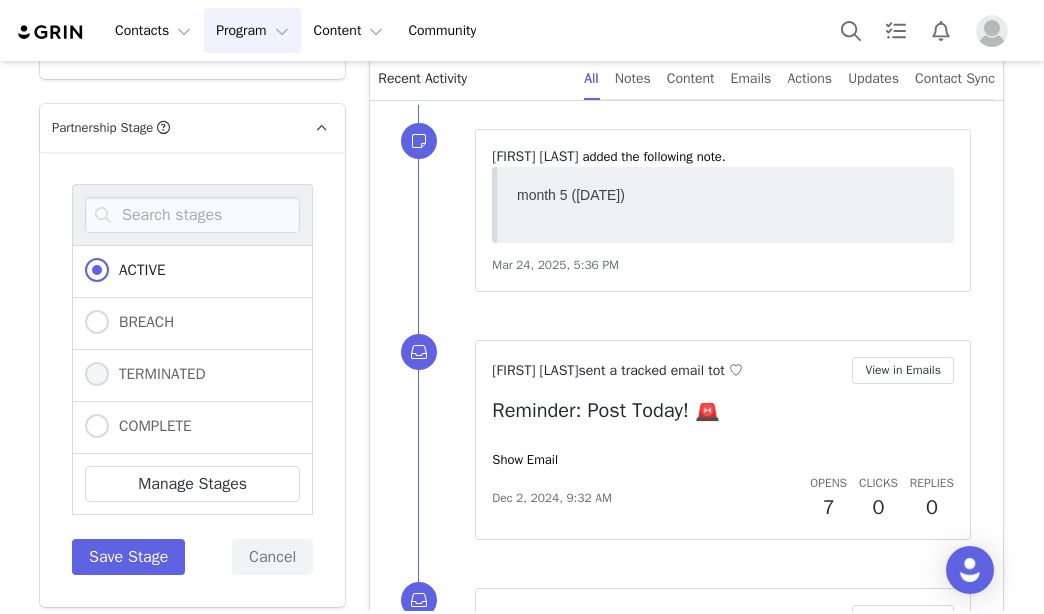 click on "TERMINATED" at bounding box center (97, 375) 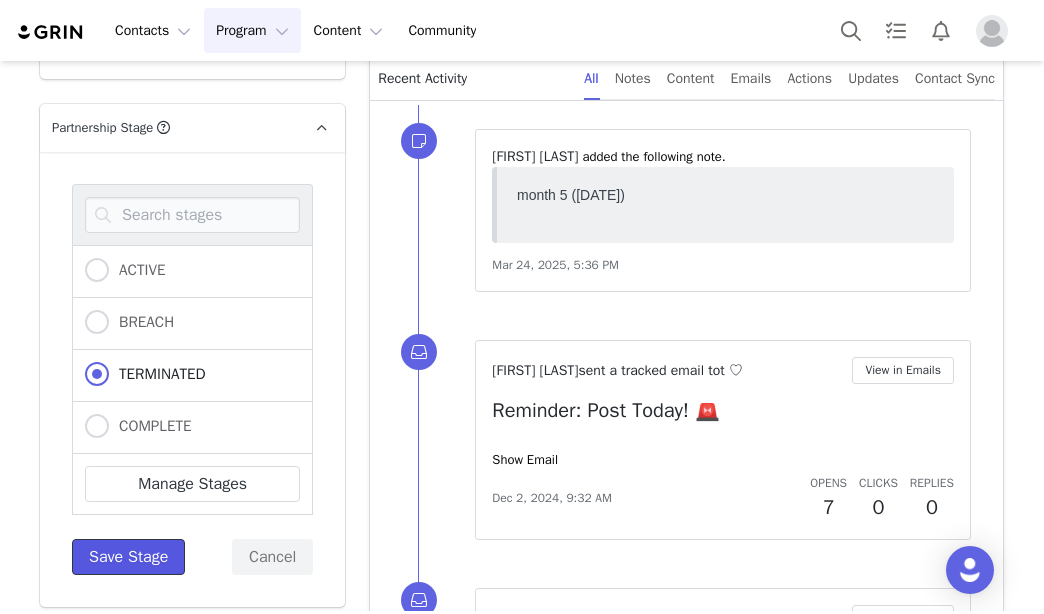 click on "Save Stage" at bounding box center (128, 557) 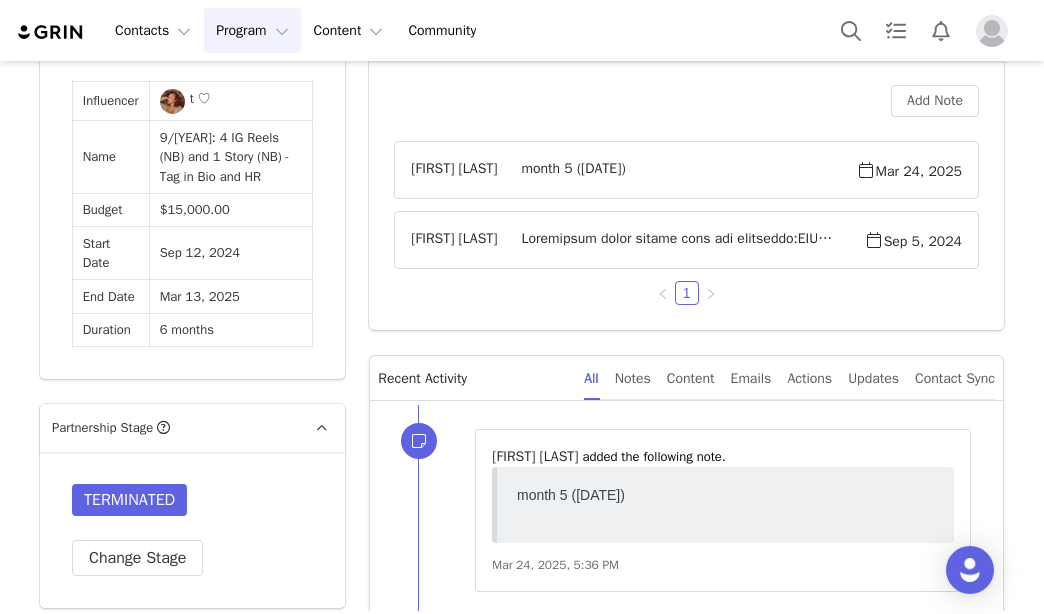scroll, scrollTop: 1824, scrollLeft: 0, axis: vertical 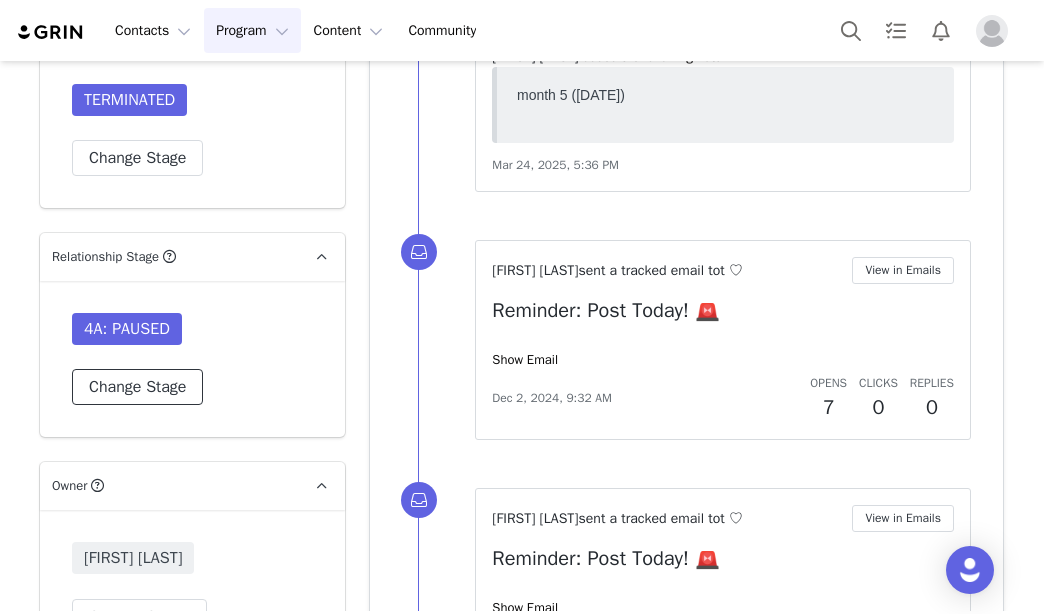 click on "Change Stage" at bounding box center [137, 387] 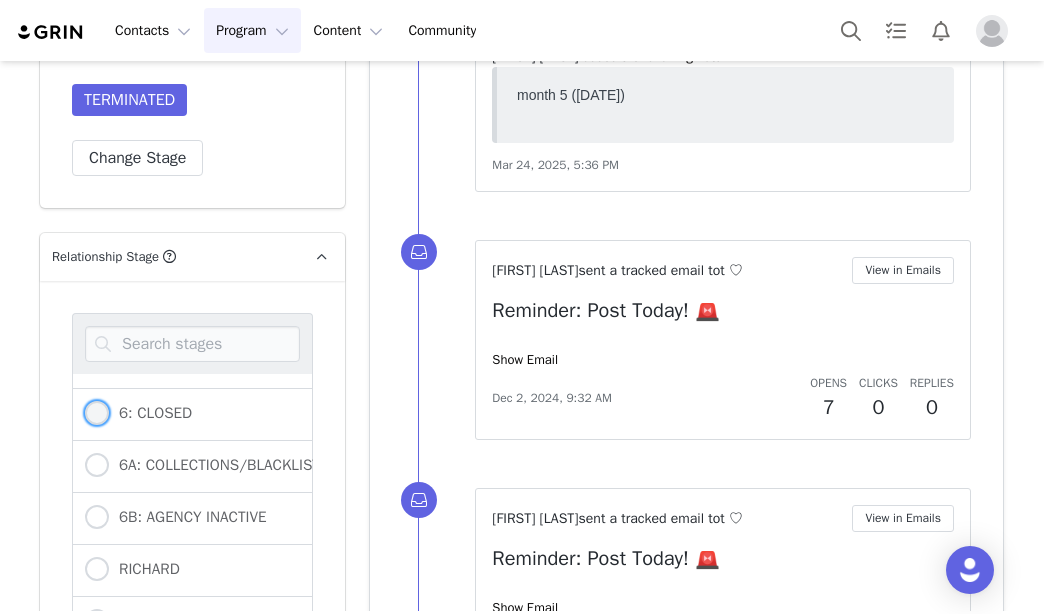 click on "6: CLOSED" at bounding box center (150, 413) 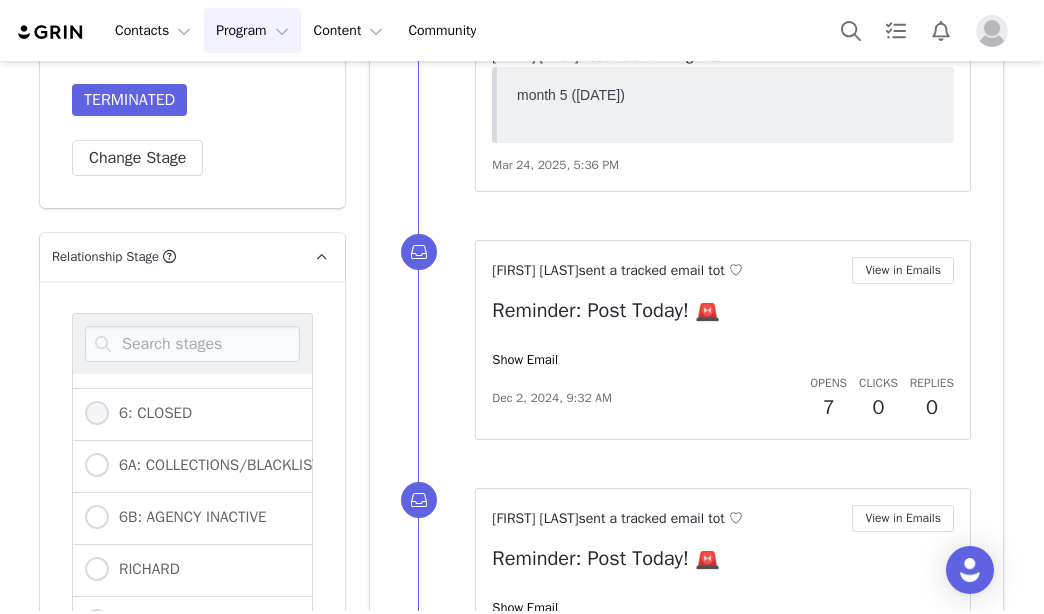 click on "6: CLOSED" at bounding box center [97, 414] 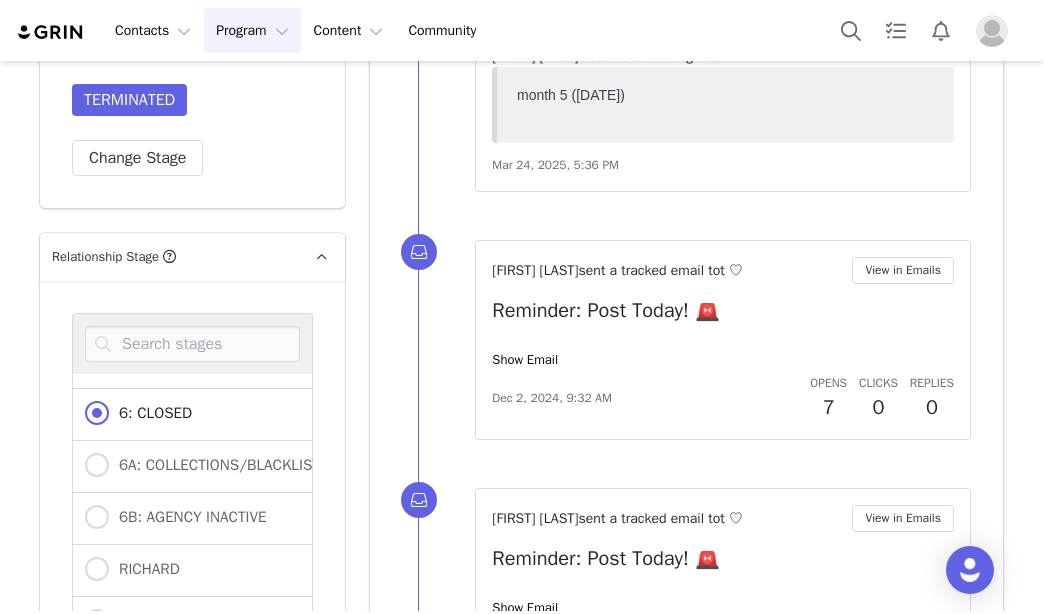 scroll, scrollTop: 762, scrollLeft: 0, axis: vertical 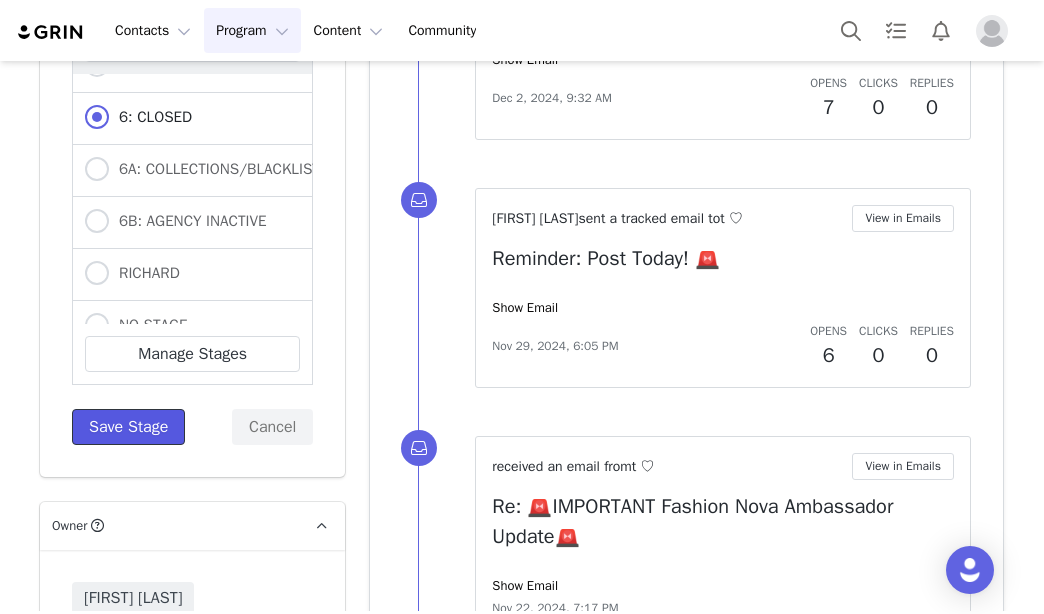 click on "Save Stage" at bounding box center (128, 427) 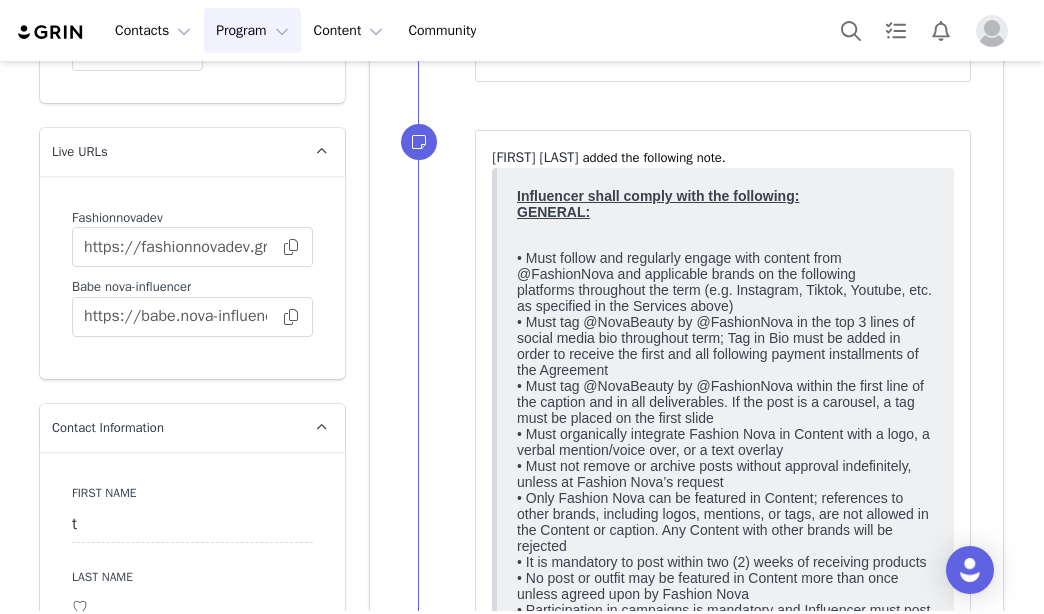 scroll, scrollTop: 3124, scrollLeft: 0, axis: vertical 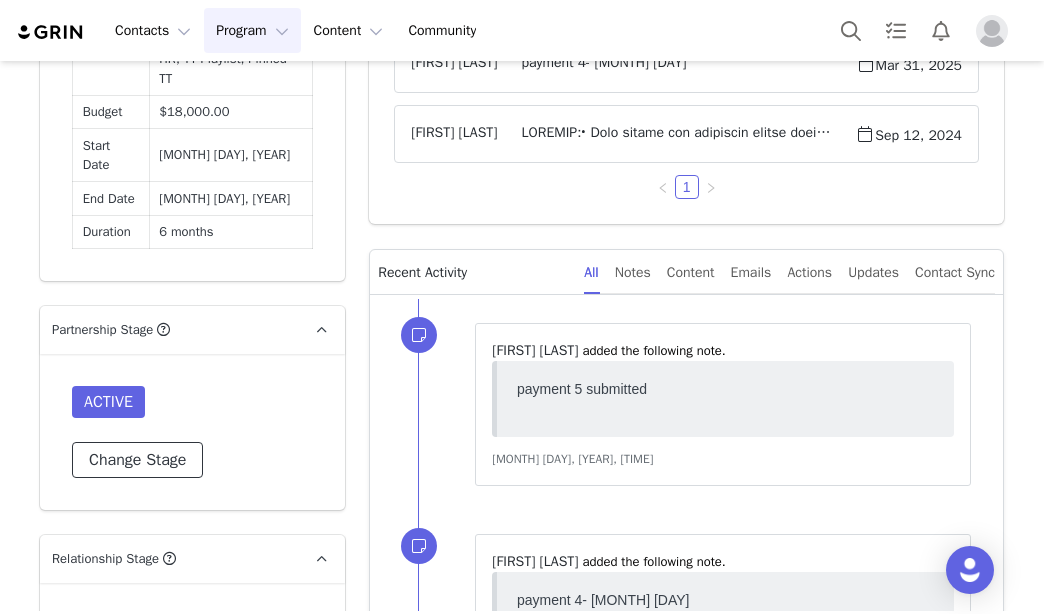 click on "Change Stage" at bounding box center (137, 460) 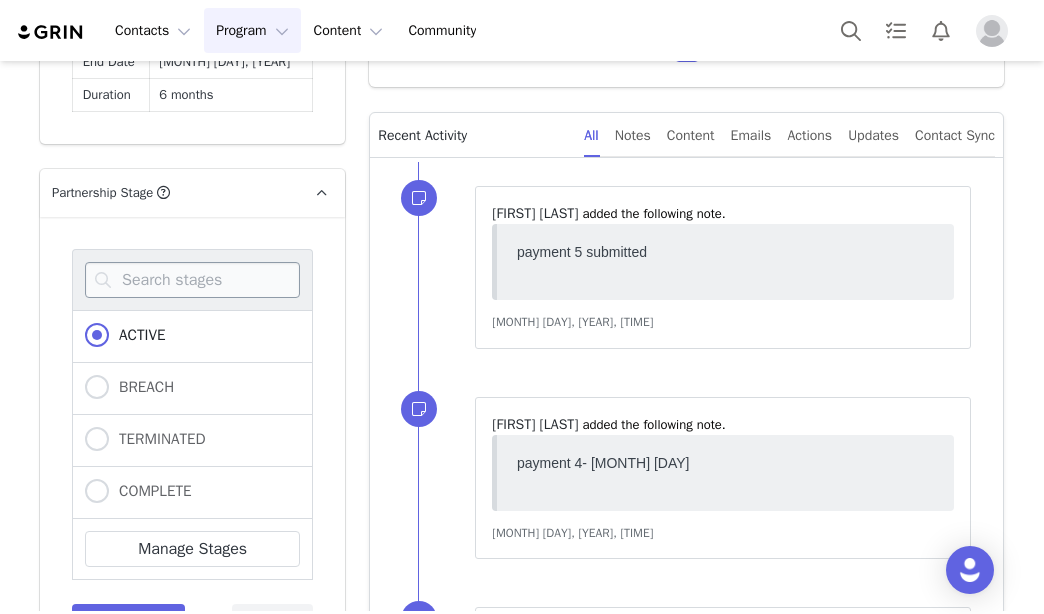scroll, scrollTop: 1900, scrollLeft: 0, axis: vertical 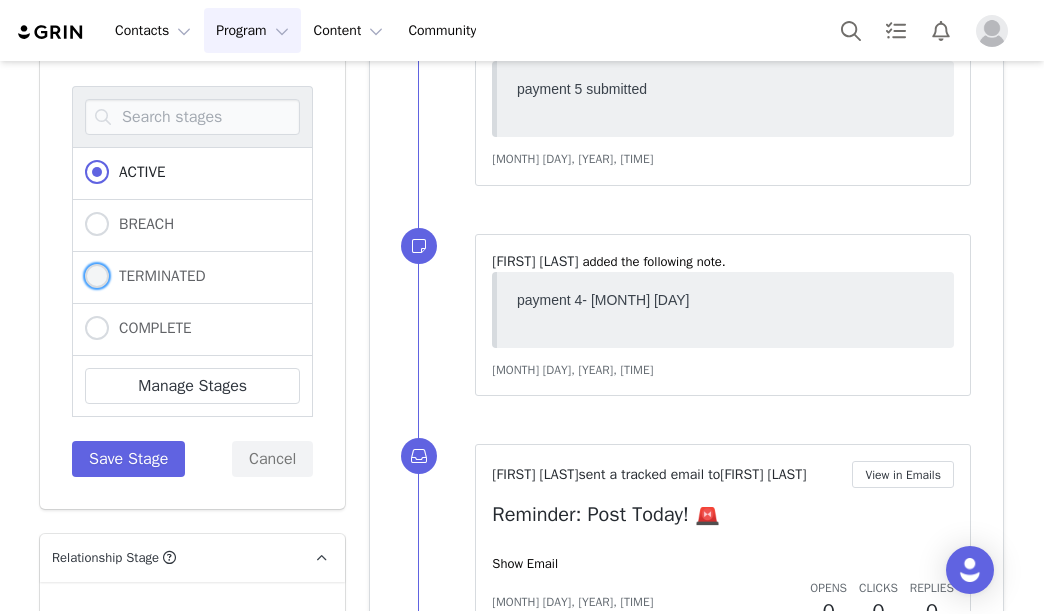 click on "TERMINATED" at bounding box center (157, 276) 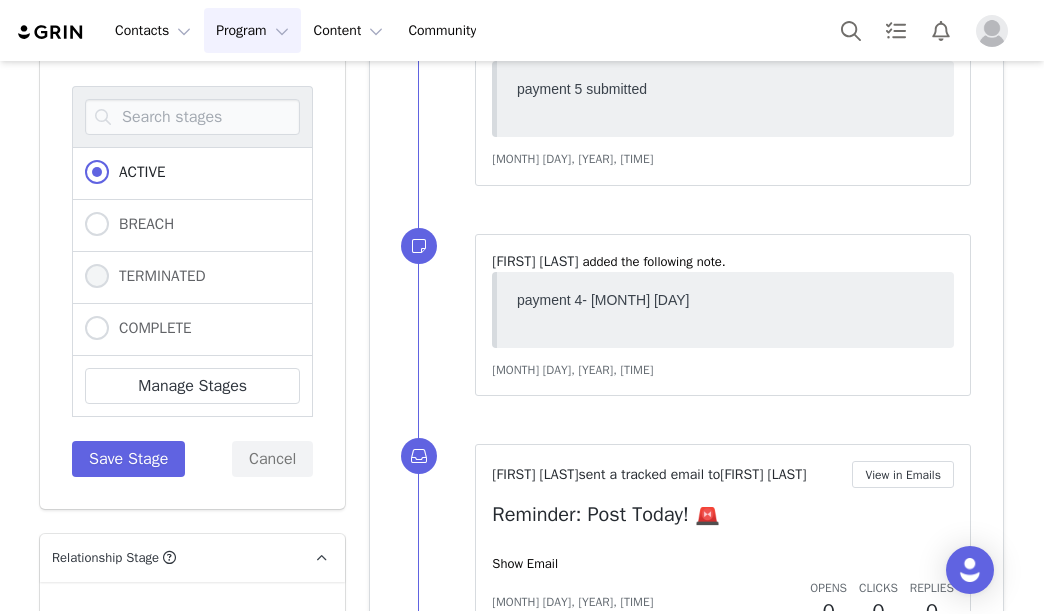 click on "TERMINATED" at bounding box center (97, 277) 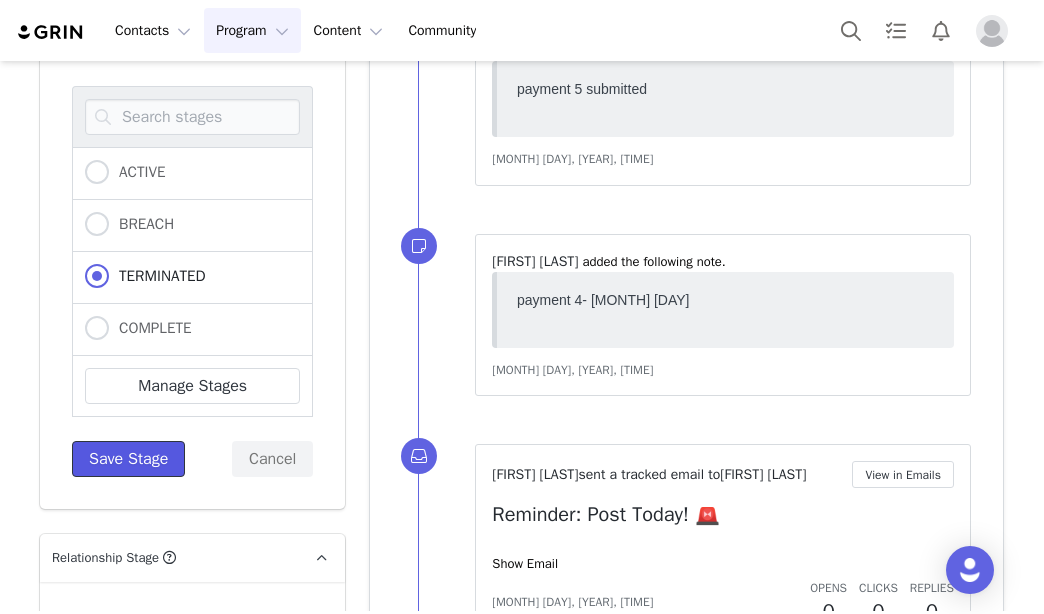 click on "Save Stage" at bounding box center [128, 459] 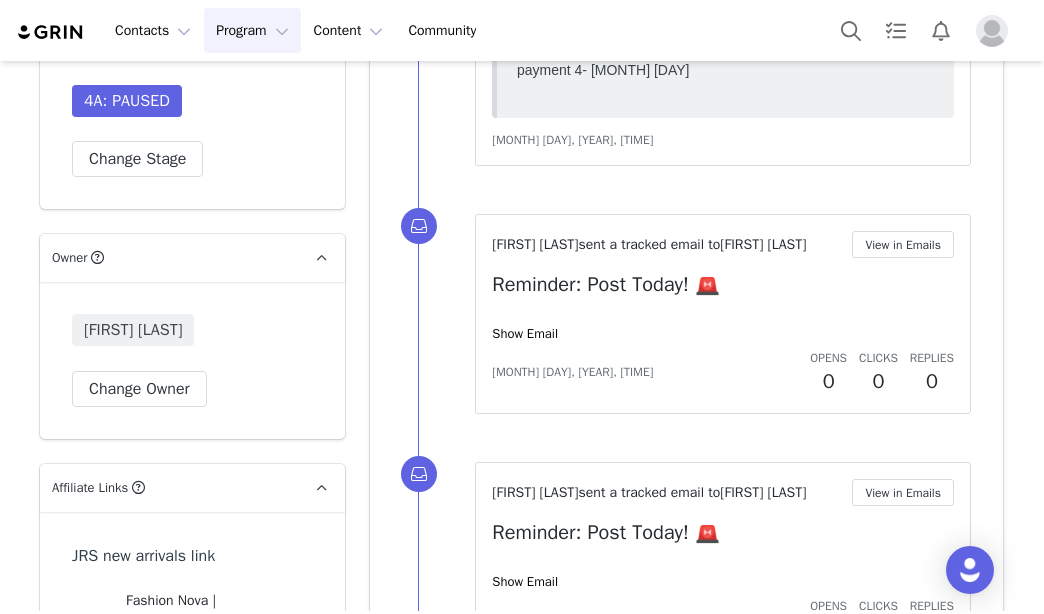 scroll, scrollTop: 2100, scrollLeft: 0, axis: vertical 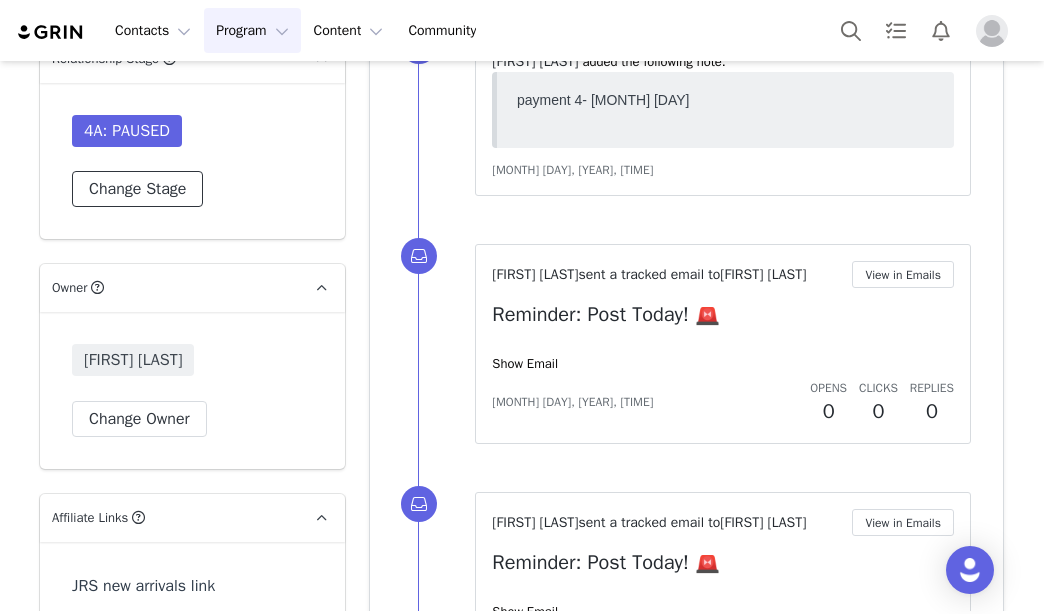 click on "Change Stage" at bounding box center (137, 189) 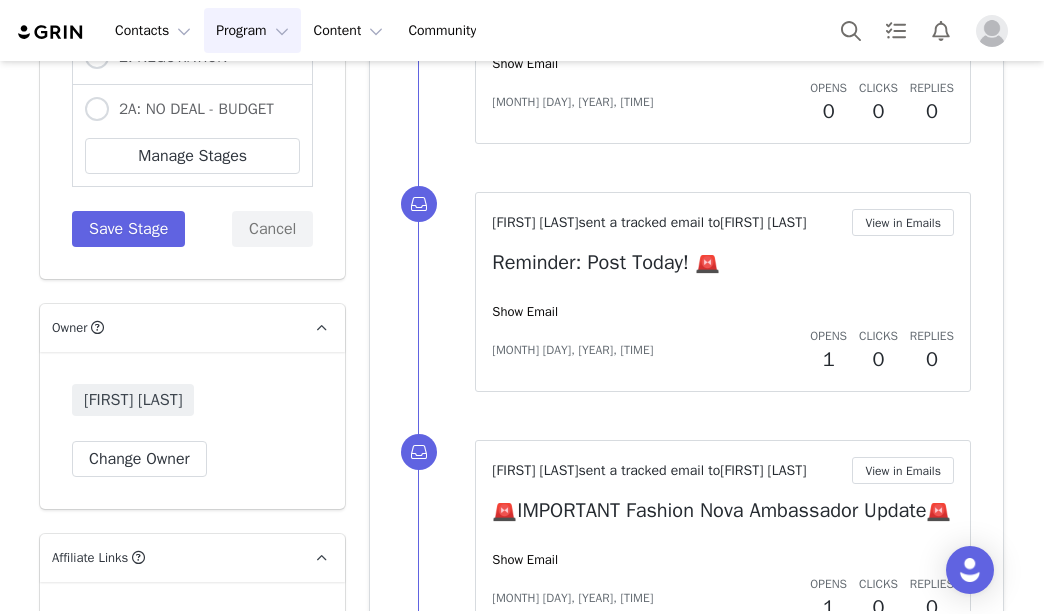 scroll, scrollTop: 2100, scrollLeft: 0, axis: vertical 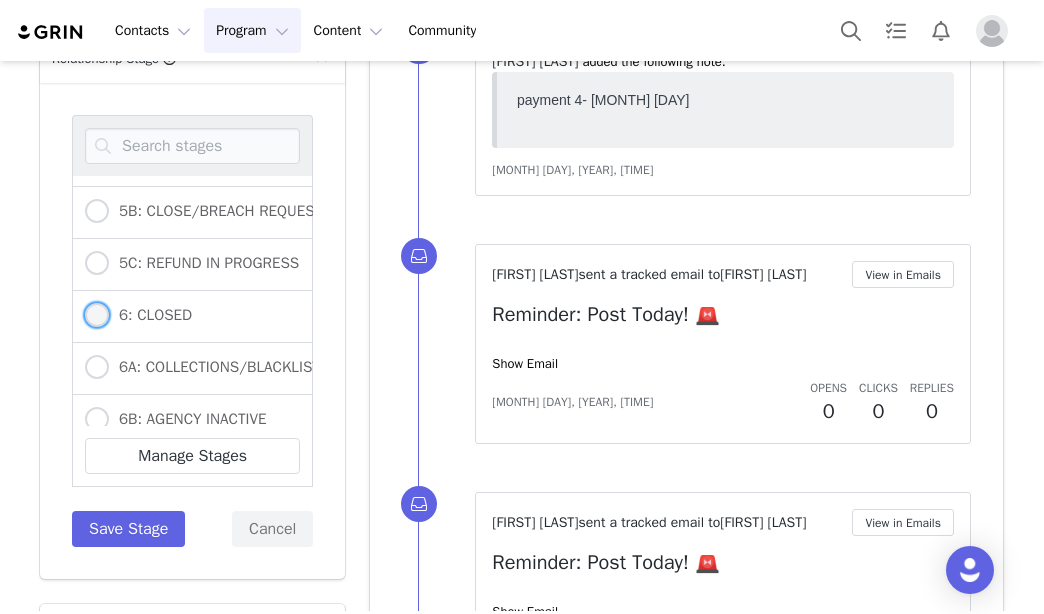 click on "6: CLOSED" at bounding box center [150, 315] 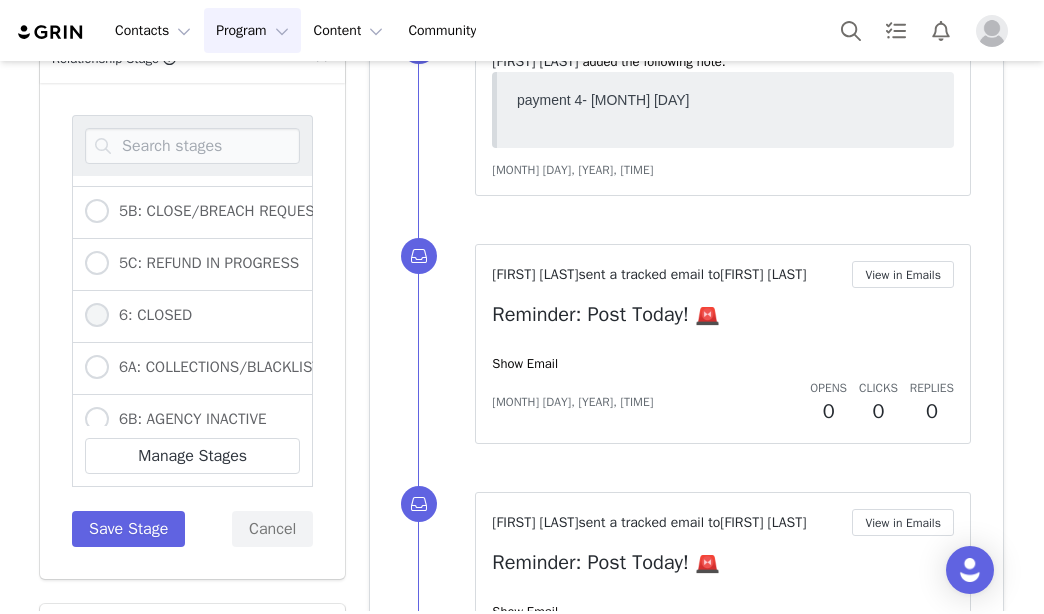 click on "6: CLOSED" at bounding box center (97, 316) 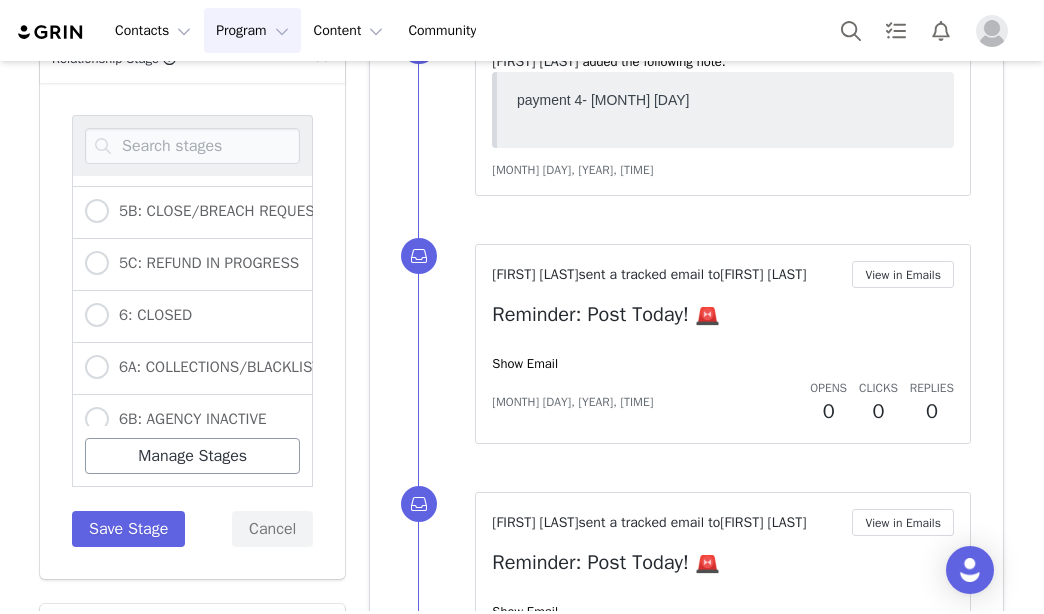 radio on "false" 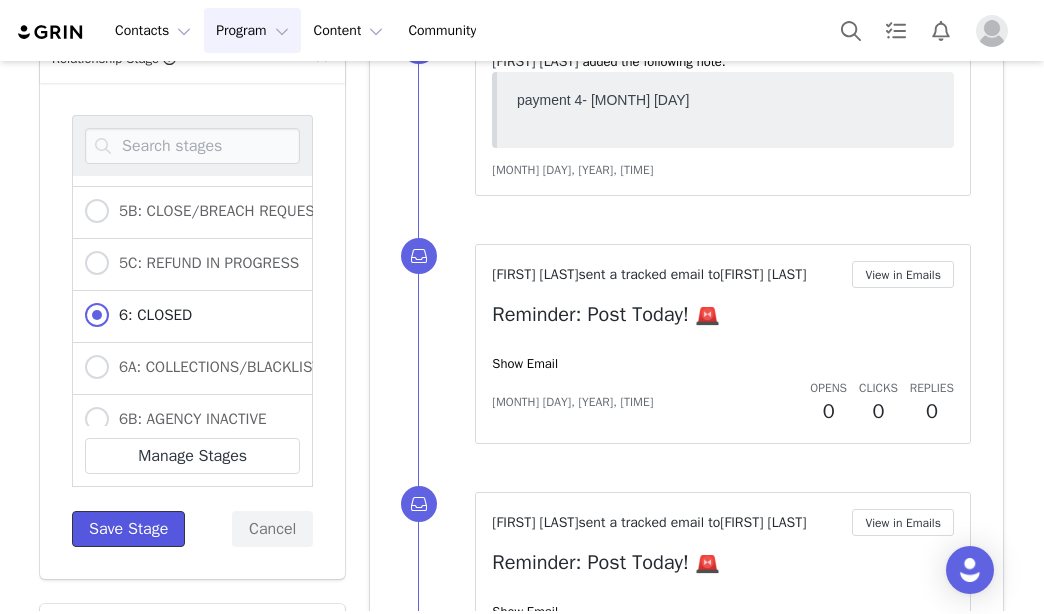 click on "Save Stage" at bounding box center [128, 529] 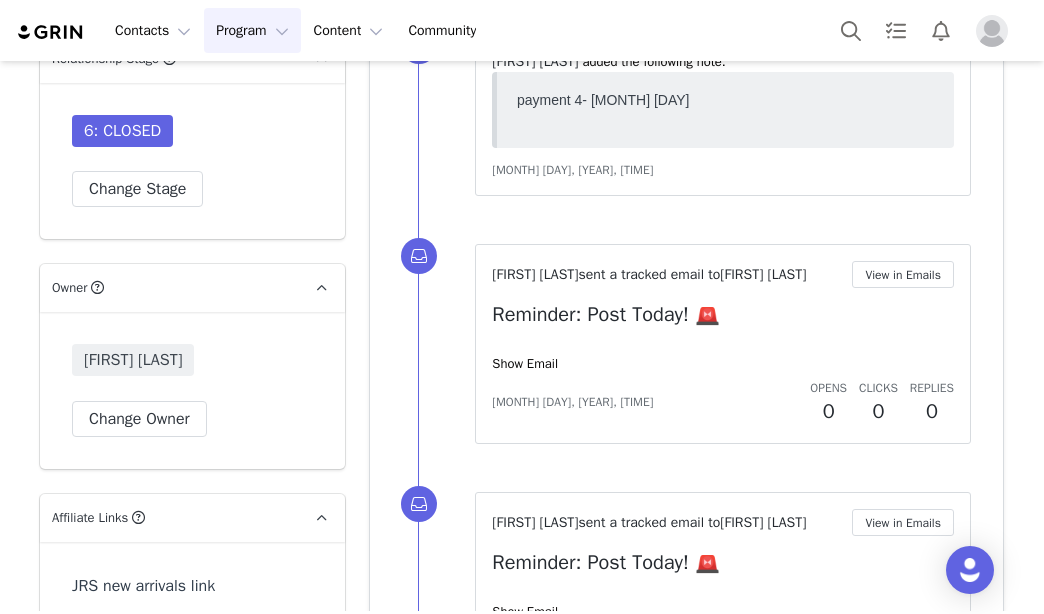 scroll, scrollTop: 1800, scrollLeft: 0, axis: vertical 